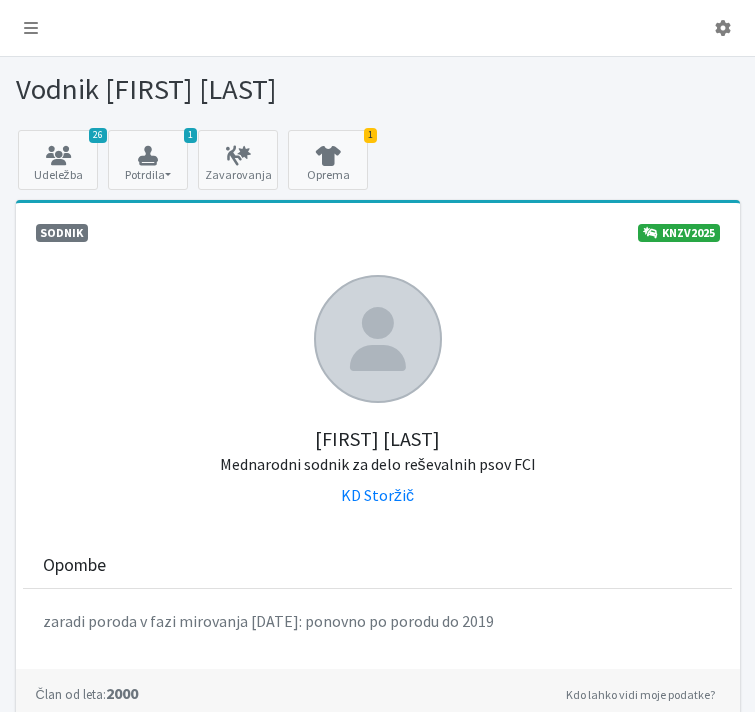 scroll, scrollTop: 0, scrollLeft: 0, axis: both 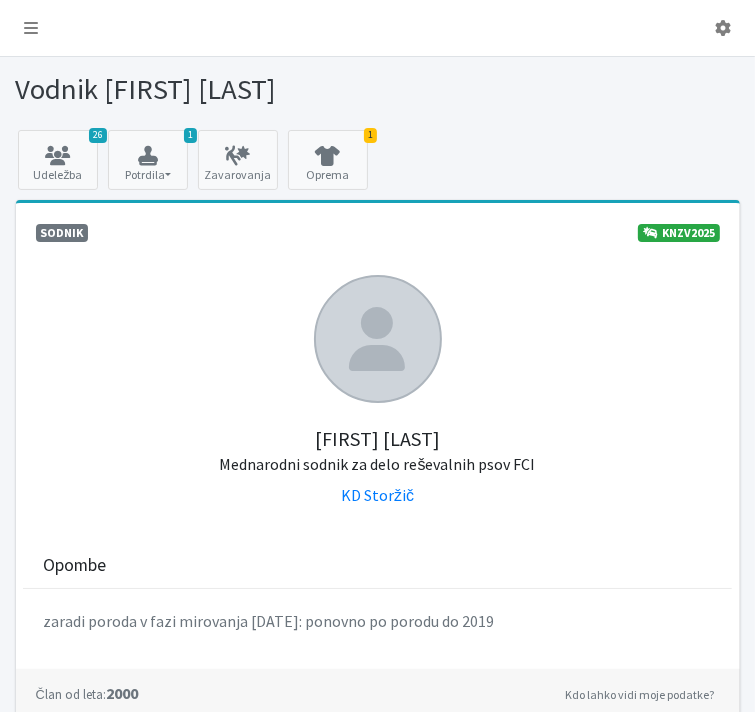 click on "Odjavi se" at bounding box center [377, 28] 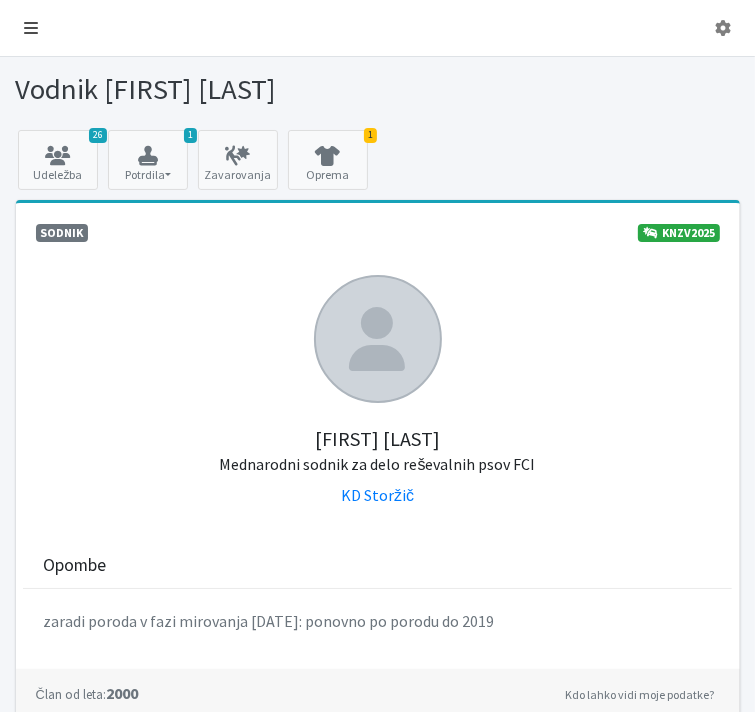 click at bounding box center [31, 28] 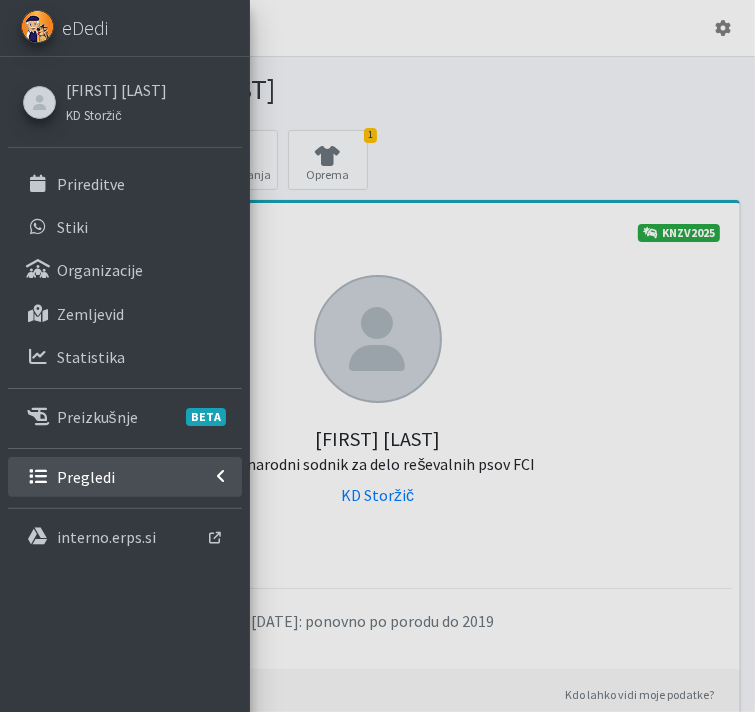 click on "Pregledi" at bounding box center (125, 477) 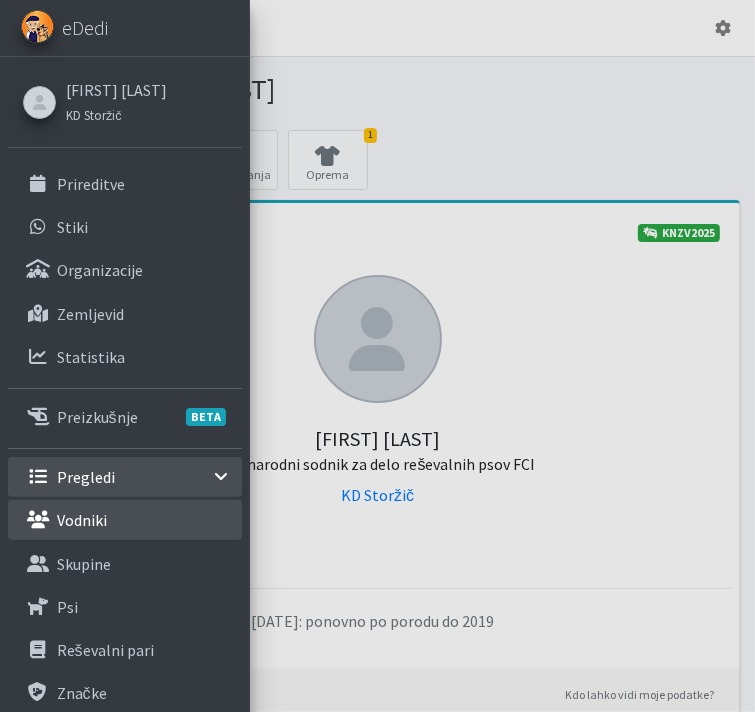 click on "Vodniki" at bounding box center (125, 520) 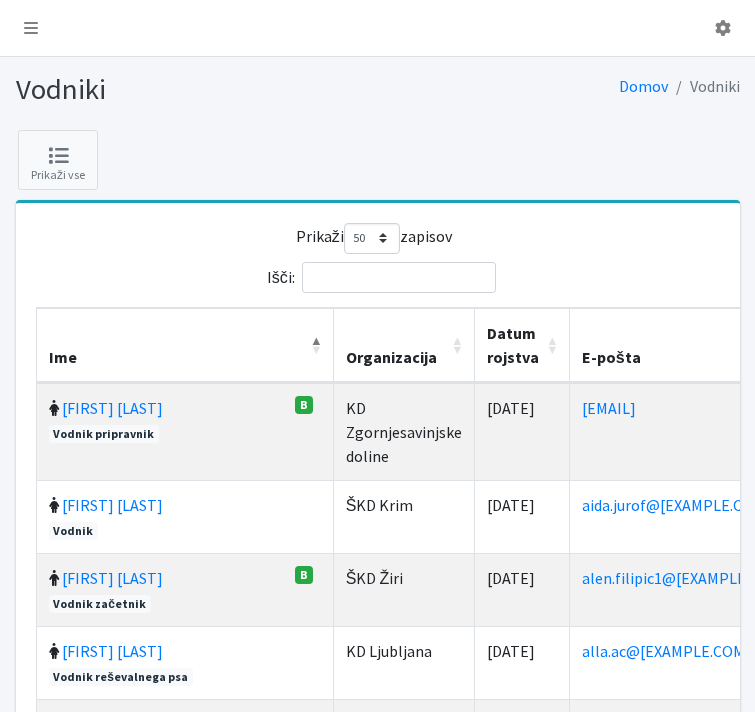 select on "50" 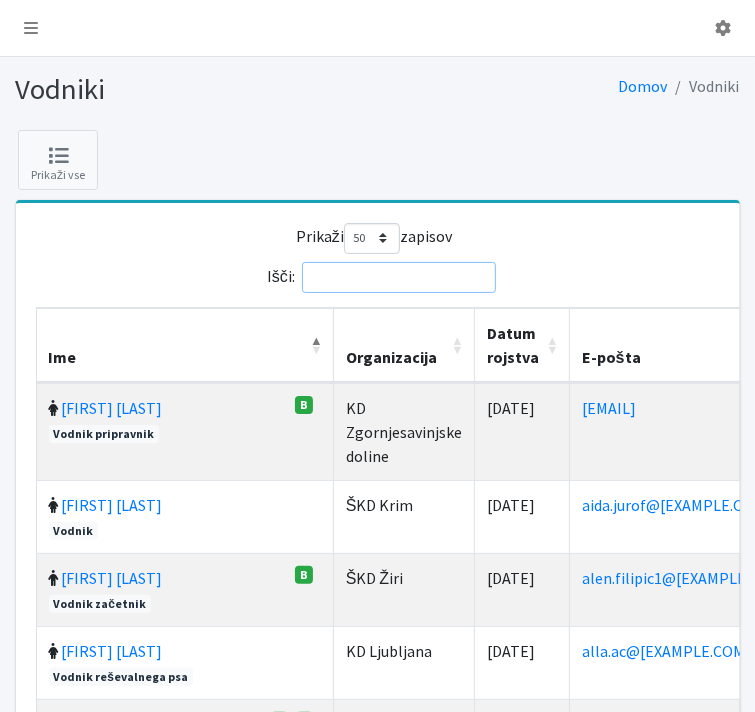 click on "Išči:" at bounding box center (399, 277) 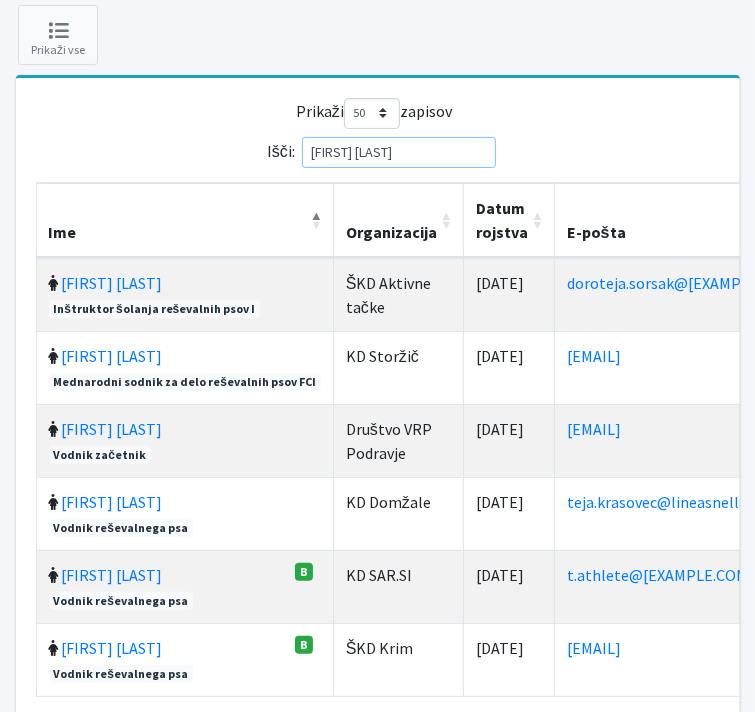 scroll, scrollTop: 176, scrollLeft: 0, axis: vertical 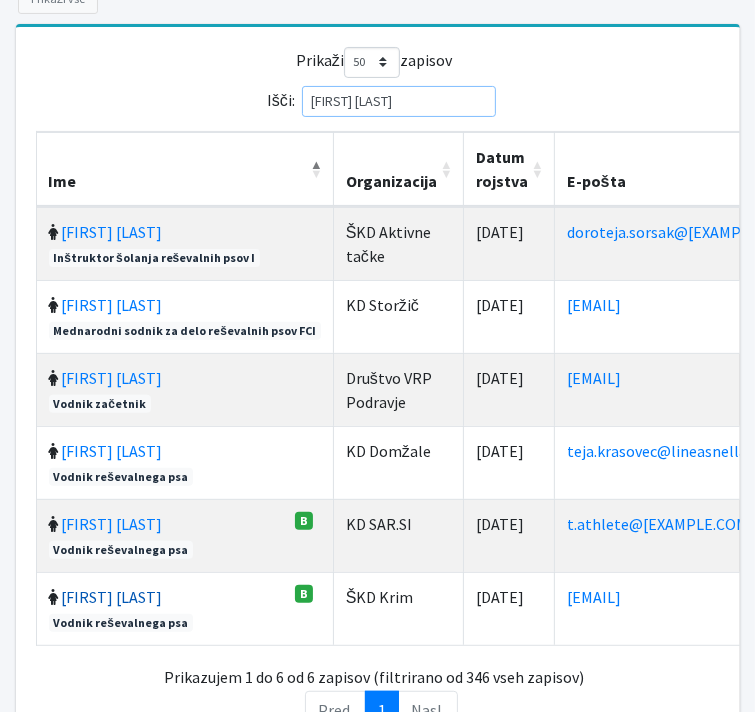 type on "teja r" 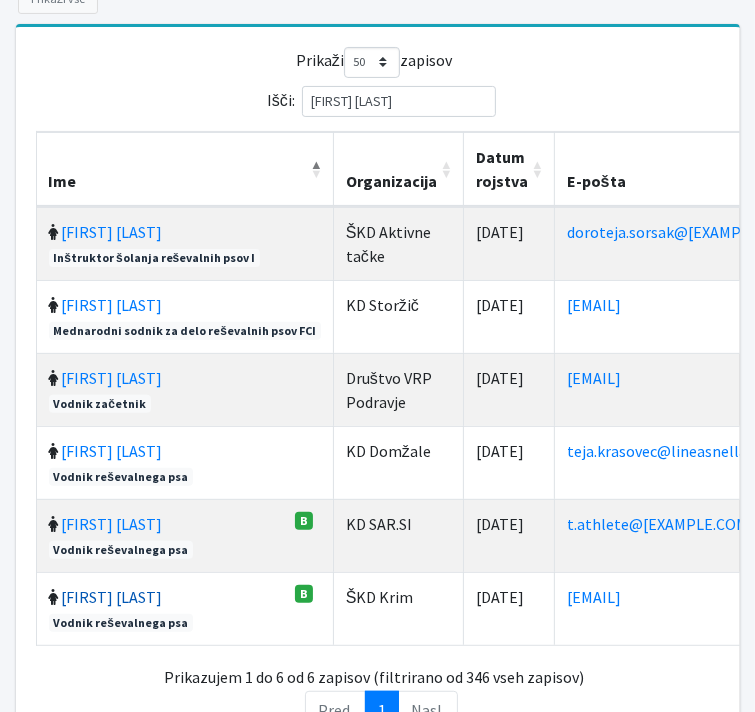click on "Teja Rupnik" at bounding box center [112, 597] 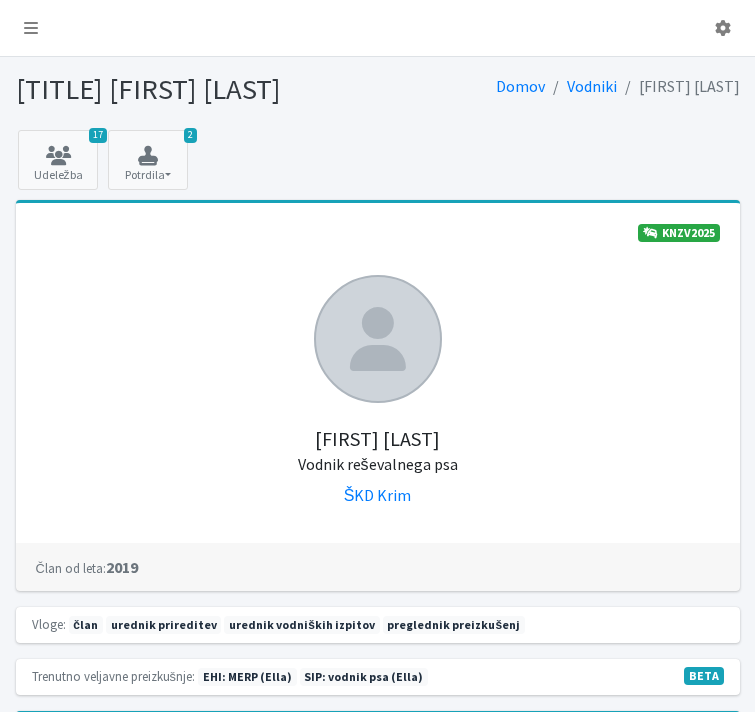 scroll, scrollTop: 0, scrollLeft: 0, axis: both 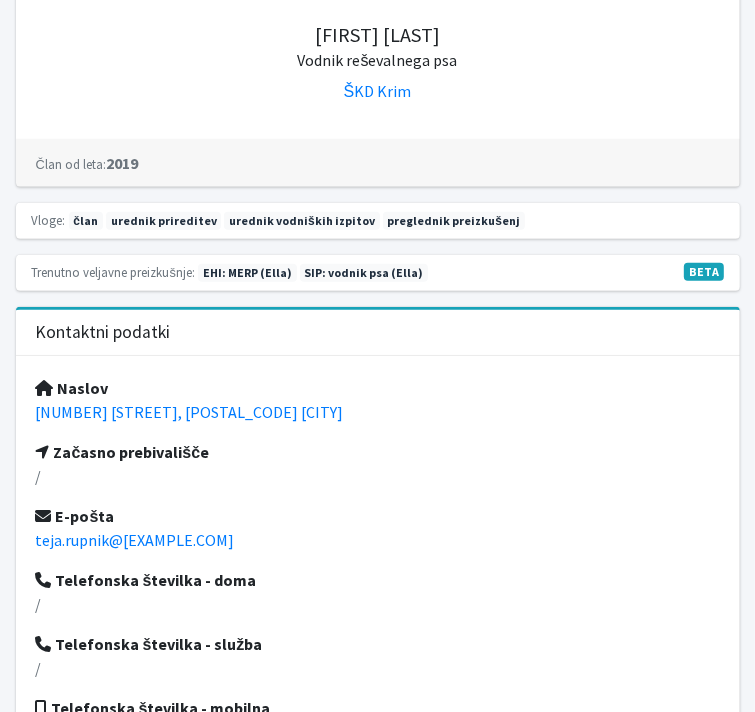 drag, startPoint x: 265, startPoint y: 412, endPoint x: 24, endPoint y: 405, distance: 241.10164 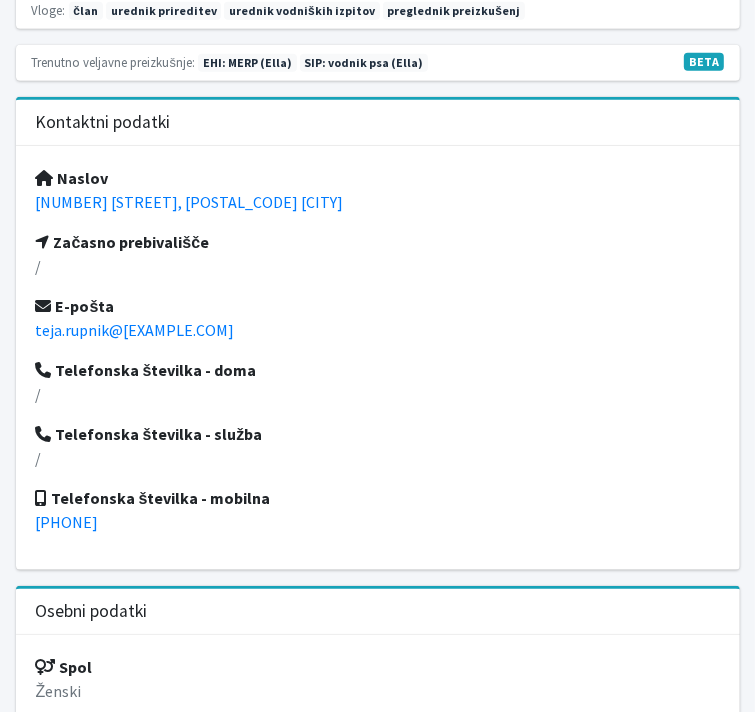 scroll, scrollTop: 684, scrollLeft: 0, axis: vertical 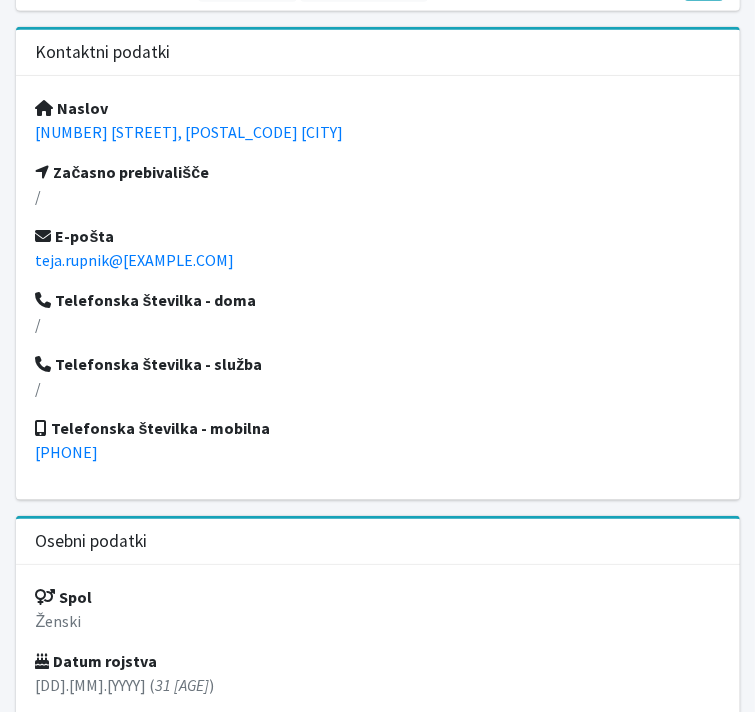 drag, startPoint x: 128, startPoint y: 446, endPoint x: 24, endPoint y: 443, distance: 104.04326 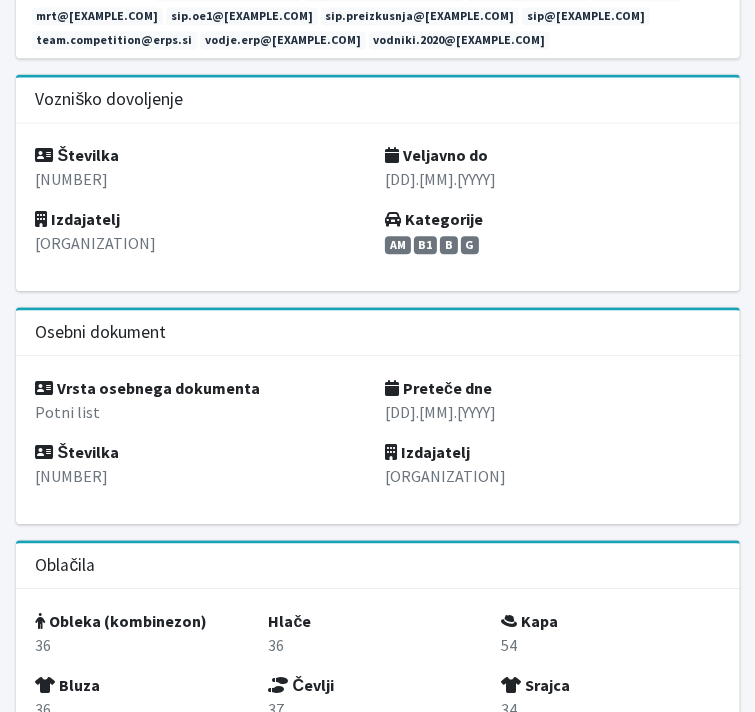 scroll, scrollTop: 2256, scrollLeft: 0, axis: vertical 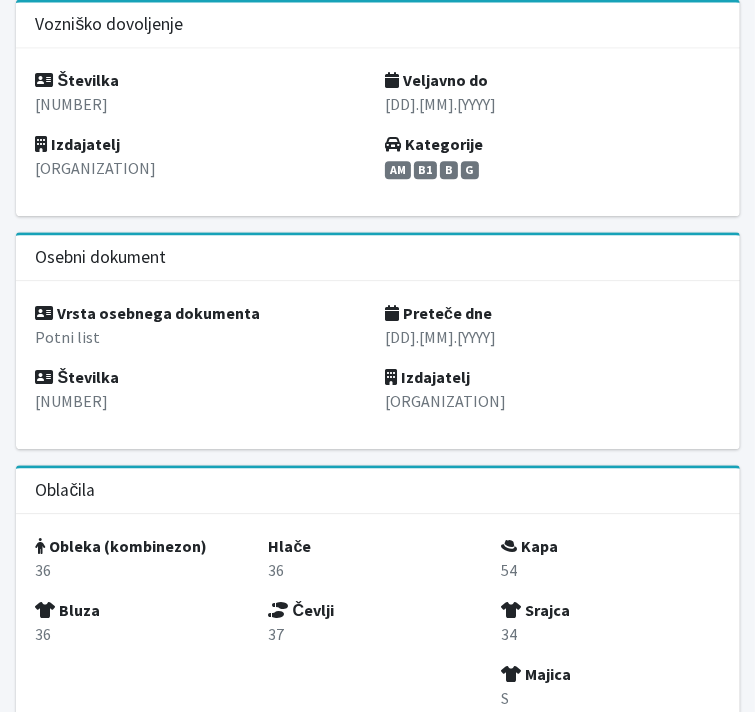 click on "Ljubljana" at bounding box center [654, 934] 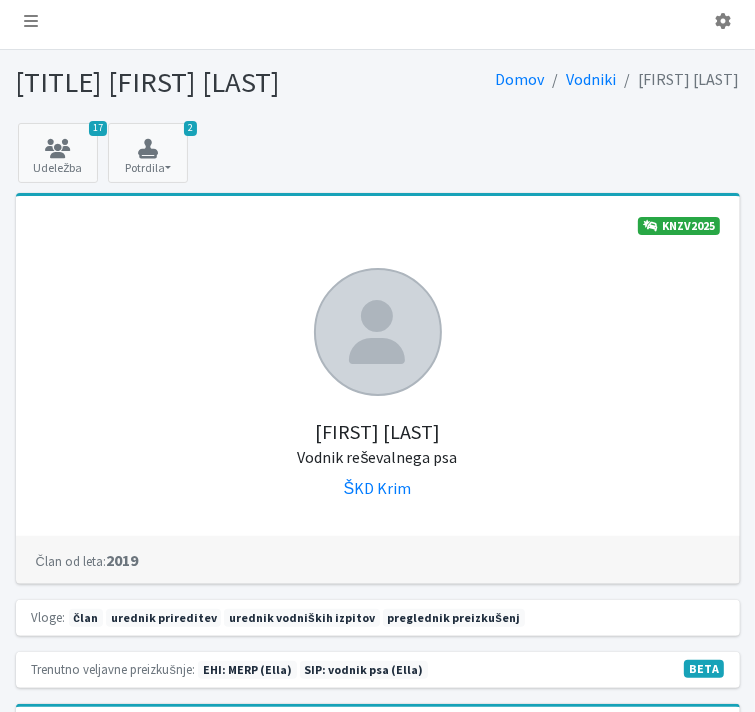 scroll, scrollTop: 0, scrollLeft: 0, axis: both 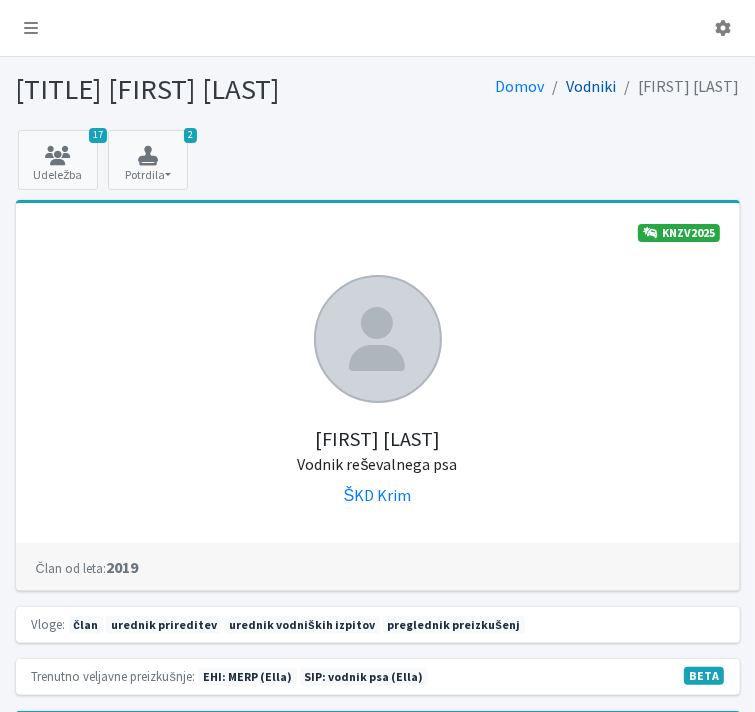 click on "Vodniki" at bounding box center (592, 86) 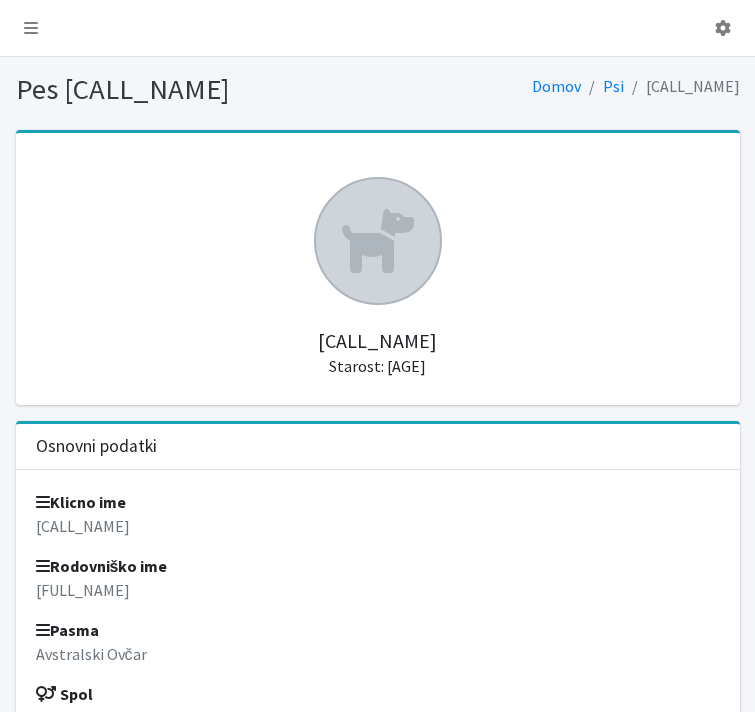 scroll, scrollTop: 0, scrollLeft: 0, axis: both 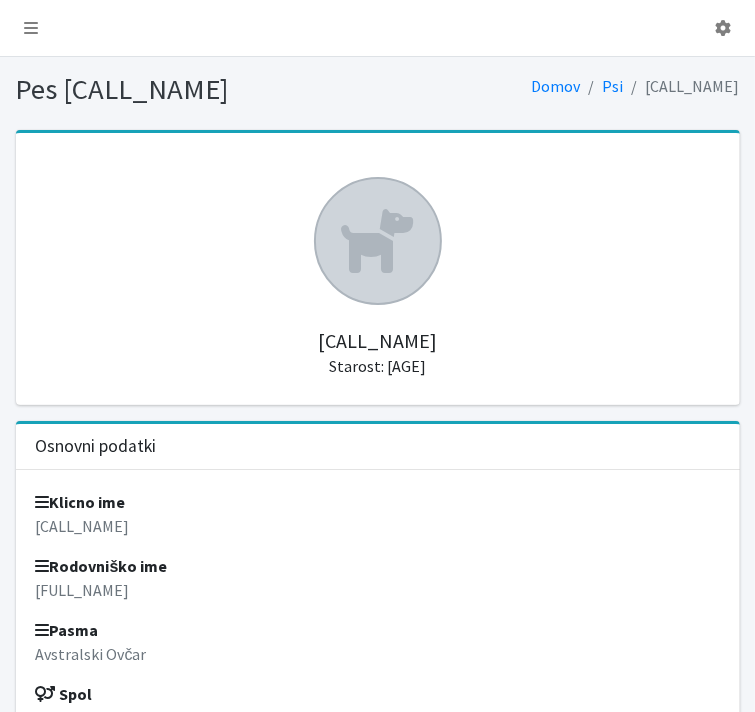 drag, startPoint x: 283, startPoint y: 585, endPoint x: 24, endPoint y: 587, distance: 259.00772 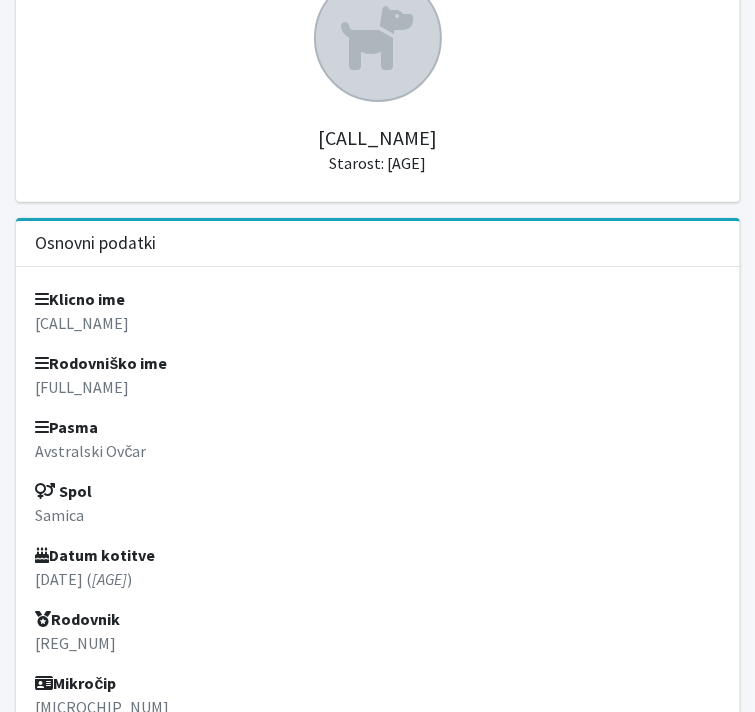 scroll, scrollTop: 280, scrollLeft: 0, axis: vertical 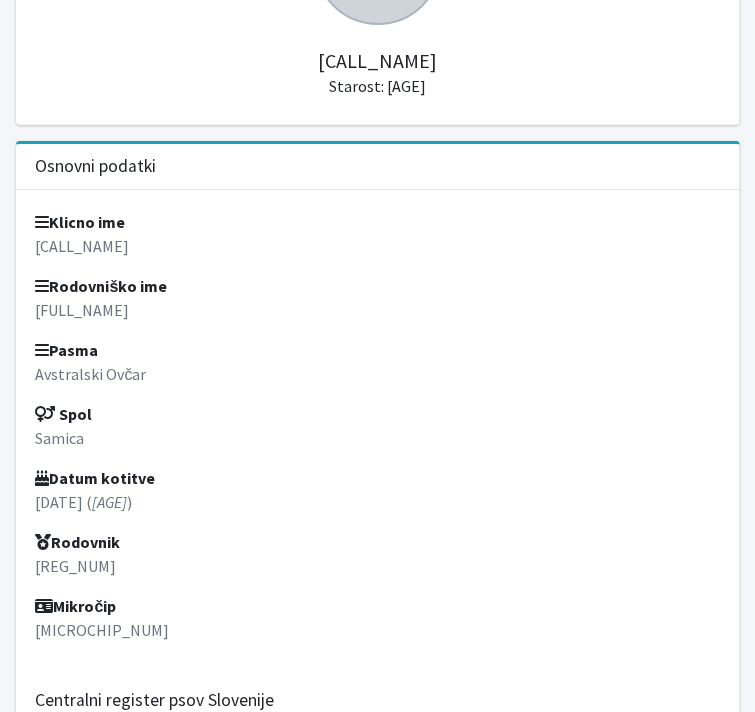 drag, startPoint x: 155, startPoint y: 554, endPoint x: 53, endPoint y: 555, distance: 102.0049 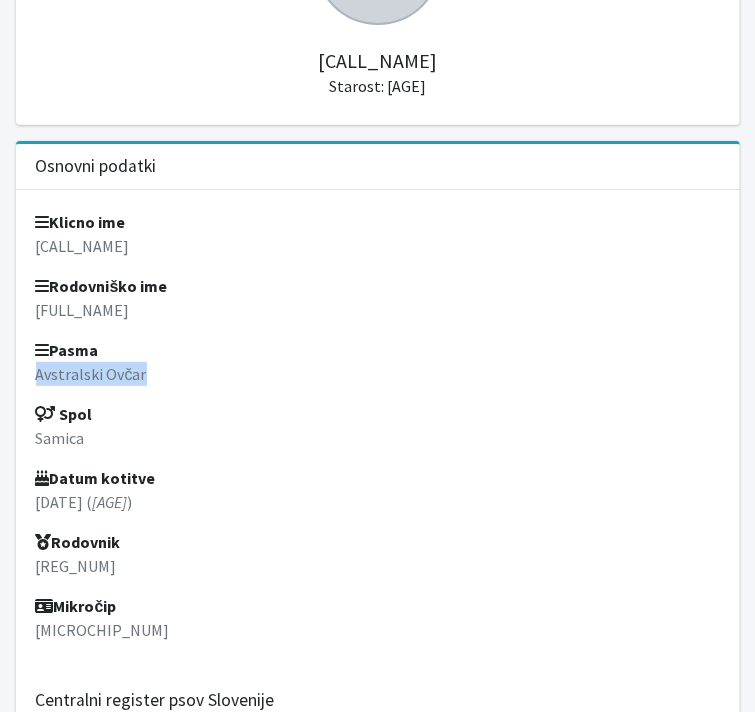 drag, startPoint x: 148, startPoint y: 371, endPoint x: 9, endPoint y: 371, distance: 139 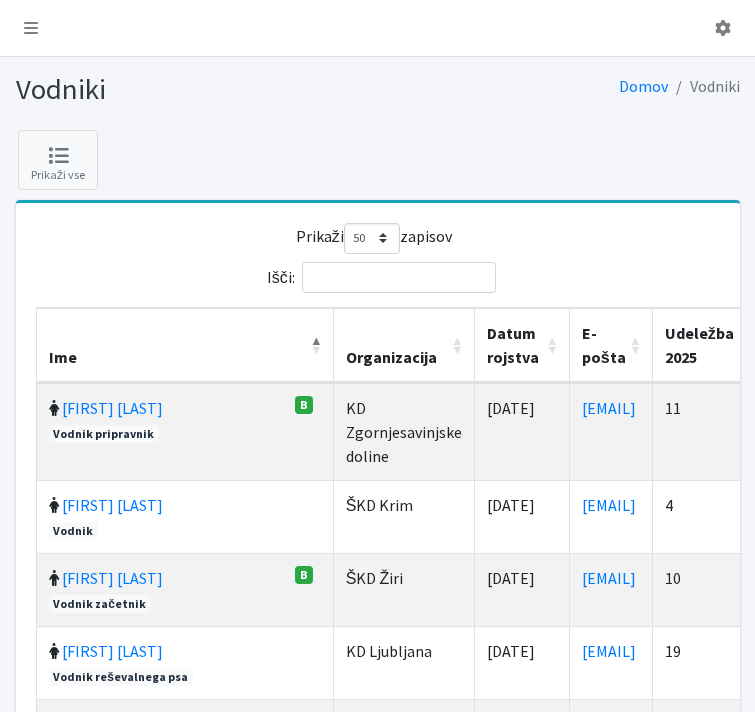 select on "50" 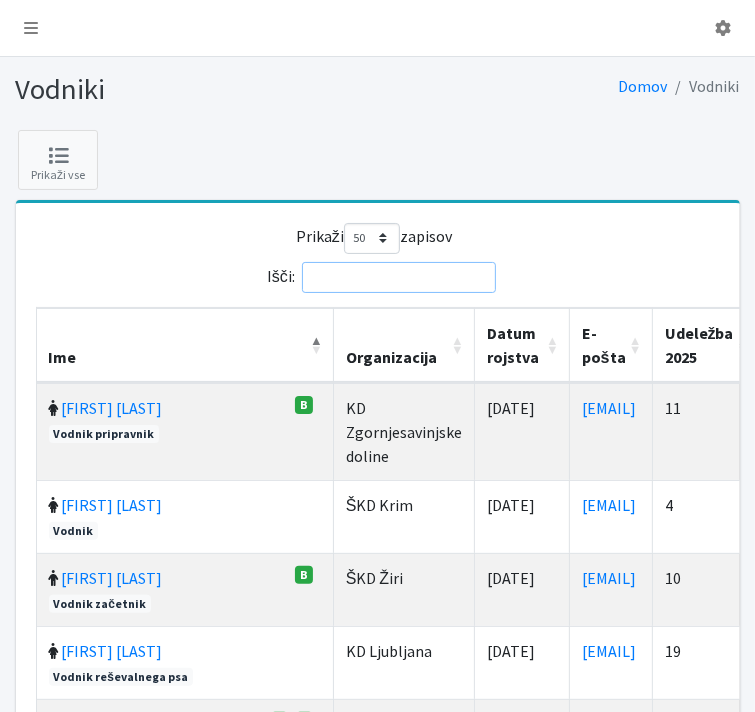 click on "Išči:" at bounding box center (399, 277) 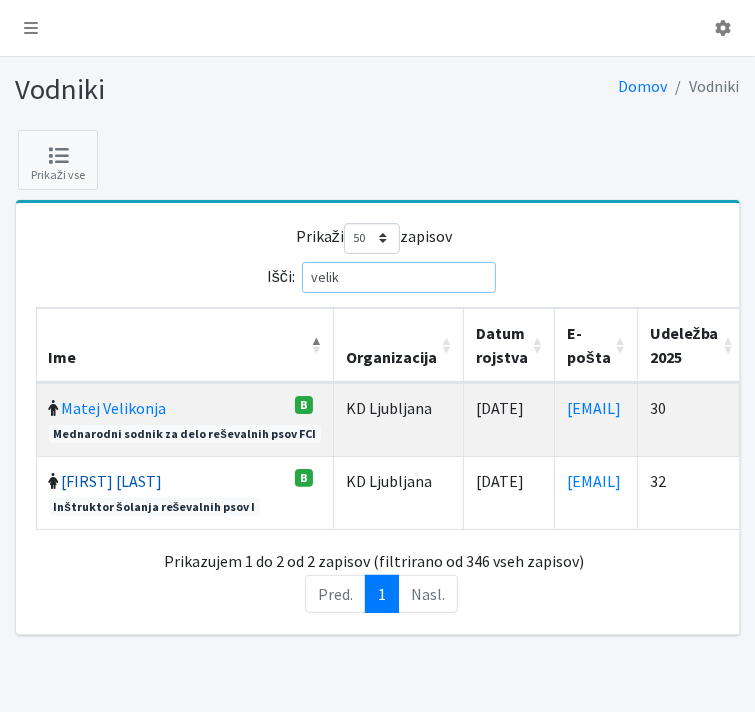 type on "velik" 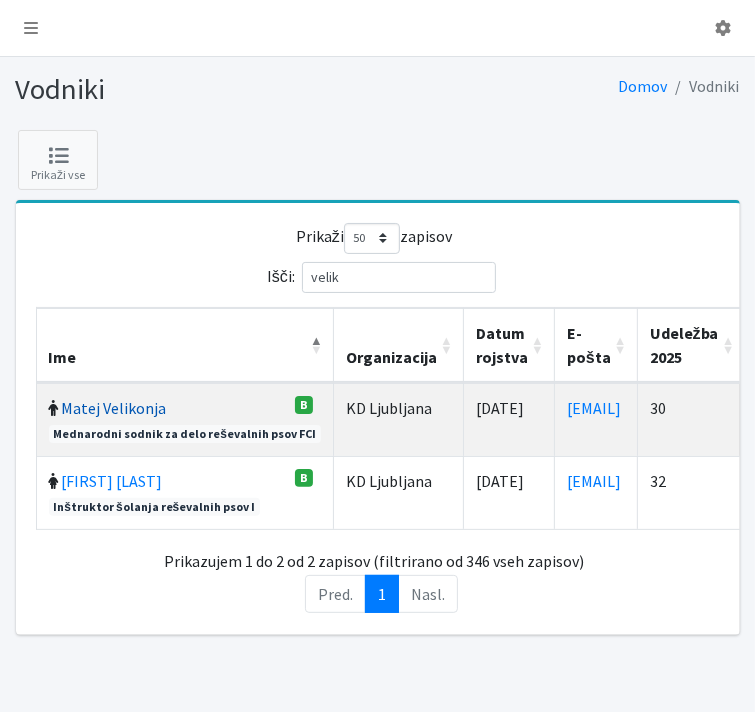 click on "Matej Velikonja" at bounding box center [114, 408] 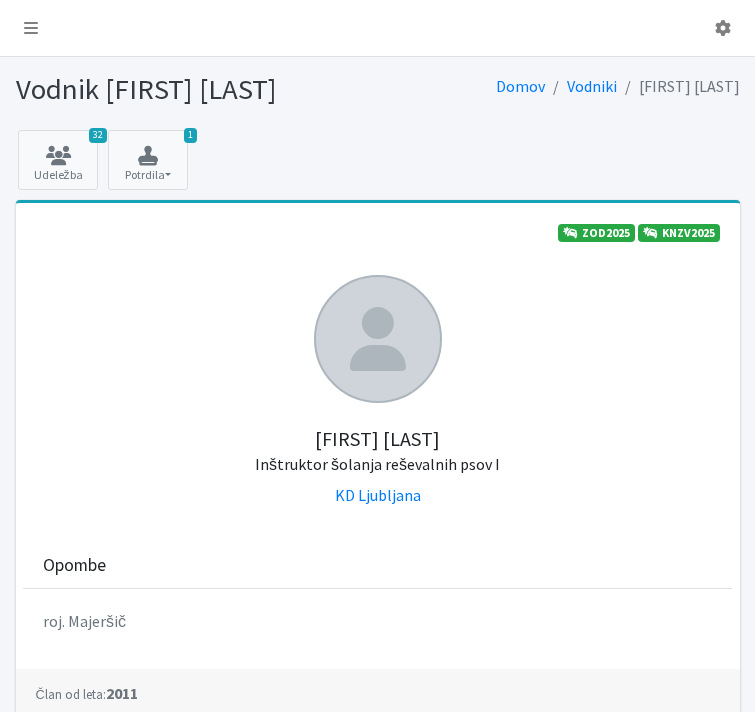 scroll, scrollTop: 0, scrollLeft: 0, axis: both 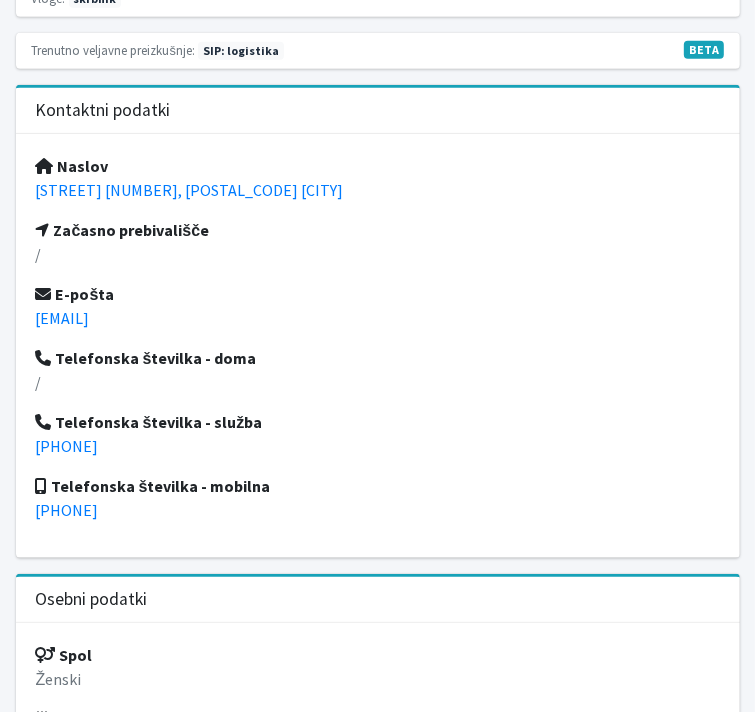 drag, startPoint x: 222, startPoint y: 184, endPoint x: 25, endPoint y: 180, distance: 197.0406 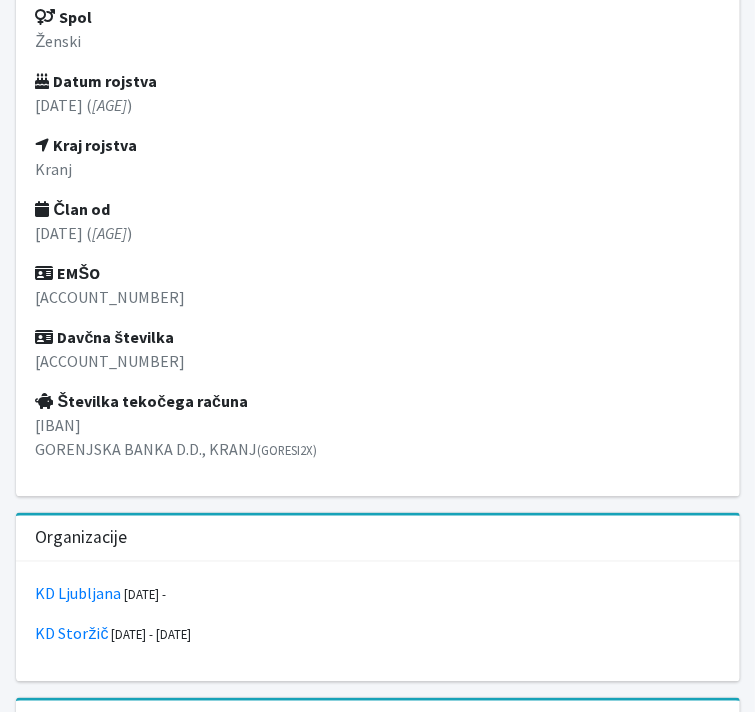 scroll, scrollTop: 1392, scrollLeft: 0, axis: vertical 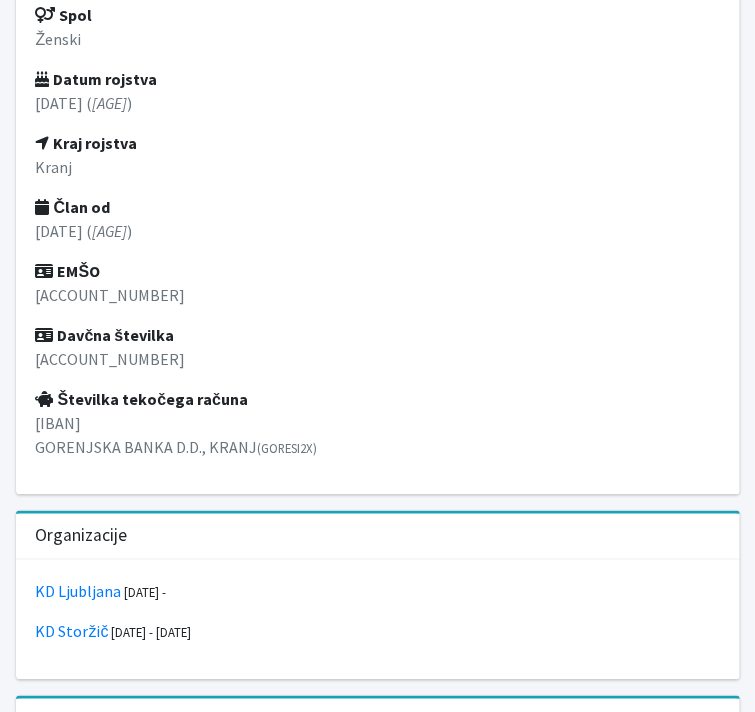 drag, startPoint x: 481, startPoint y: 567, endPoint x: 391, endPoint y: 563, distance: 90.088844 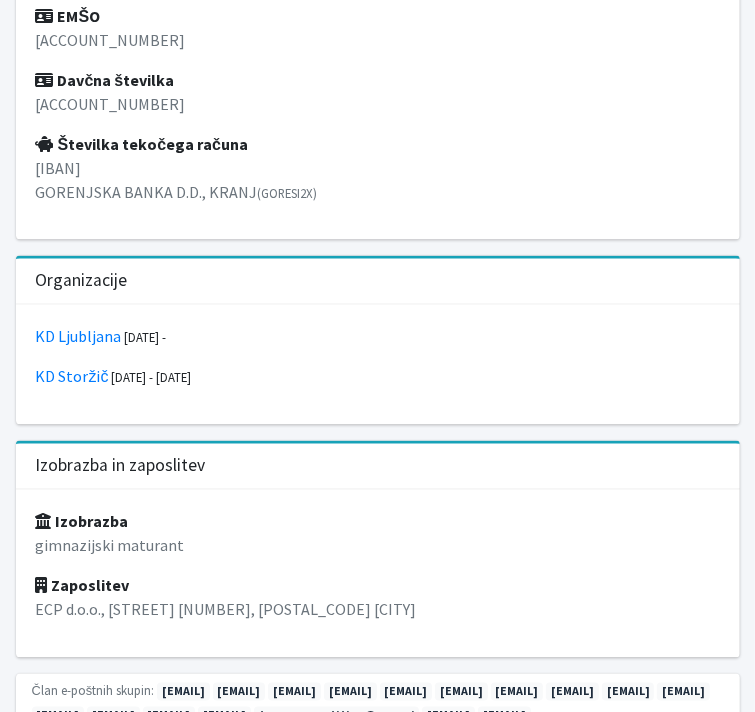 scroll, scrollTop: 1697, scrollLeft: 0, axis: vertical 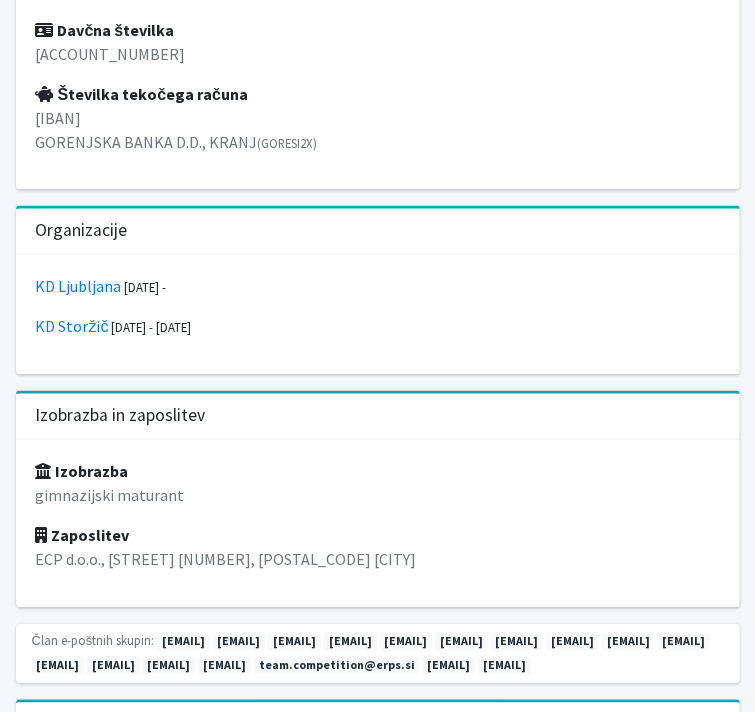 click on "Preteče dne
23.08.2034
Izdajatelj
UE Tržič" at bounding box center (553, 1066) 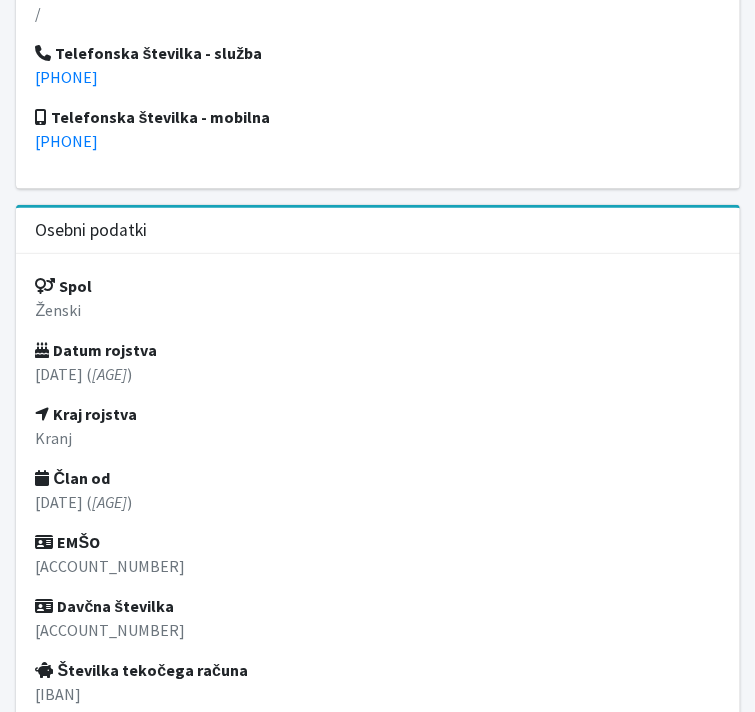scroll, scrollTop: 1064, scrollLeft: 0, axis: vertical 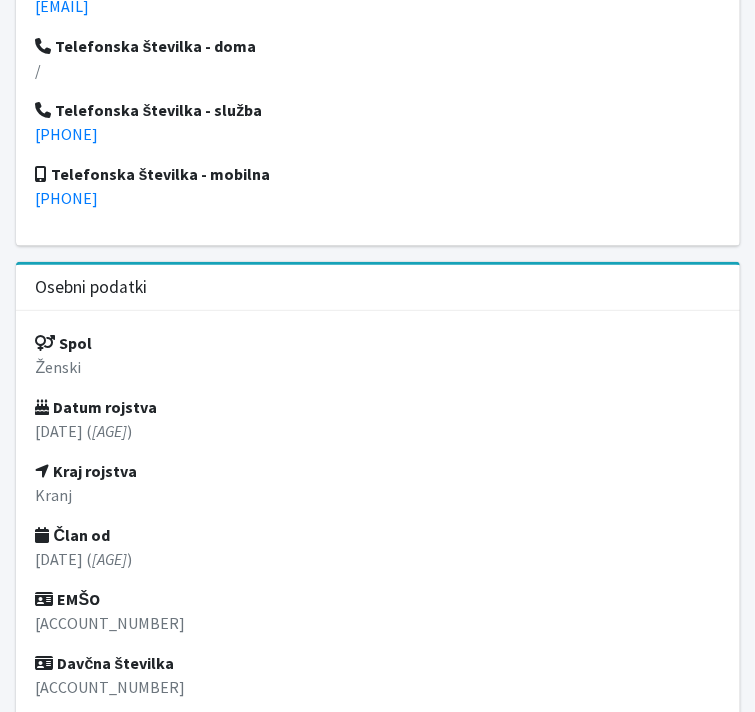 drag, startPoint x: 124, startPoint y: 207, endPoint x: 23, endPoint y: 190, distance: 102.4207 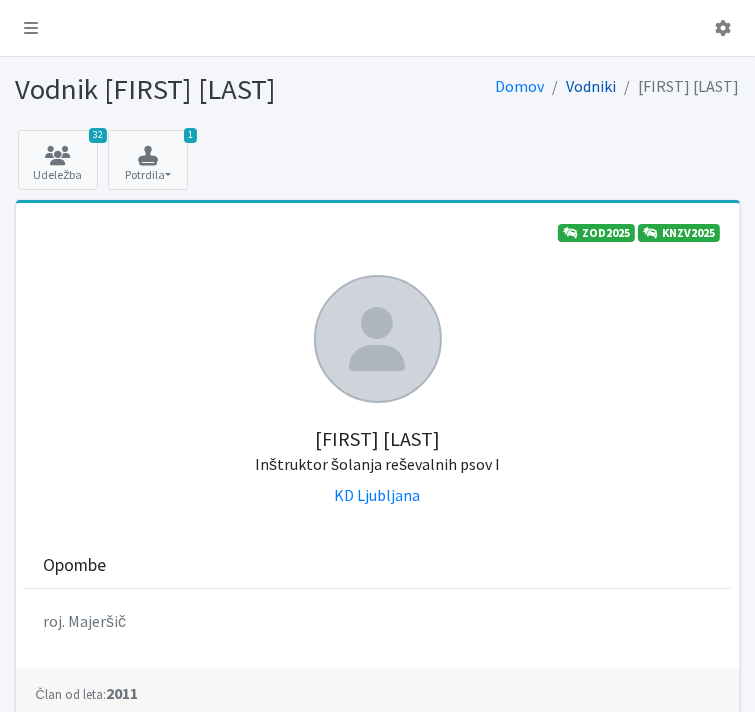 click on "Vodniki" at bounding box center (592, 86) 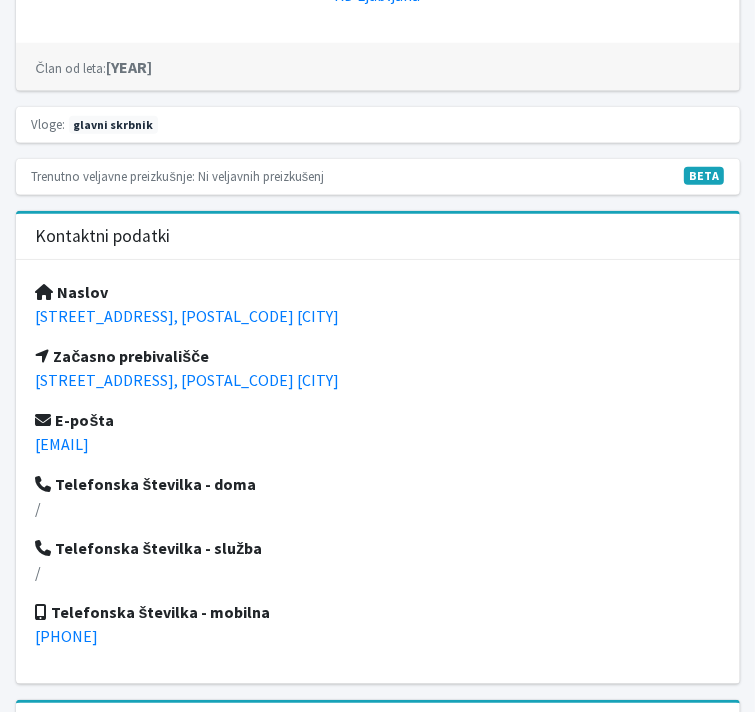scroll, scrollTop: 622, scrollLeft: 0, axis: vertical 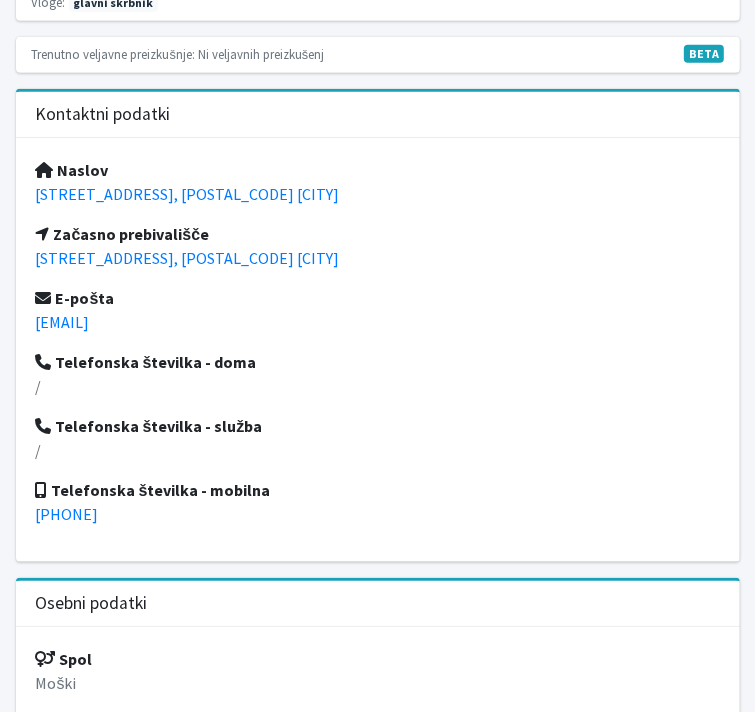 drag, startPoint x: 253, startPoint y: 189, endPoint x: 21, endPoint y: 183, distance: 232.07758 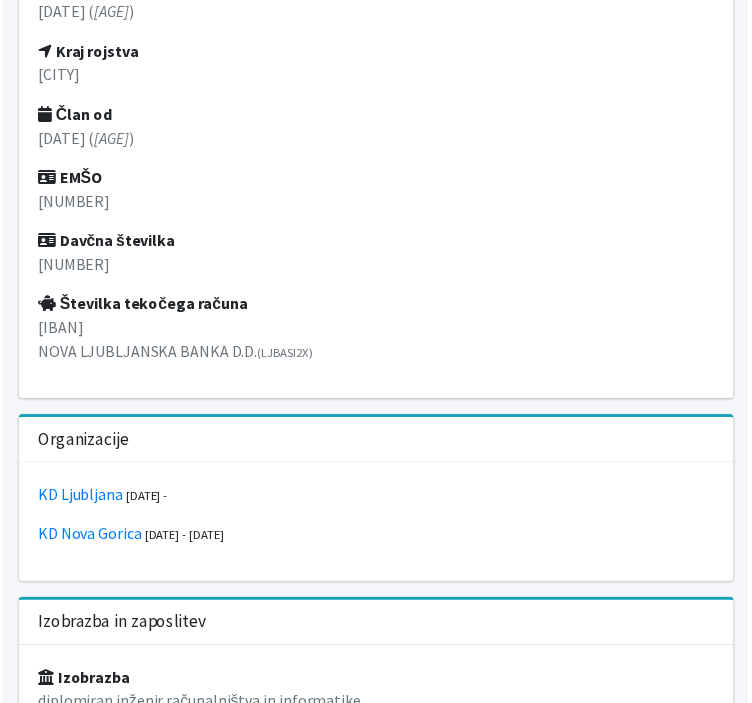 scroll, scrollTop: 1416, scrollLeft: 0, axis: vertical 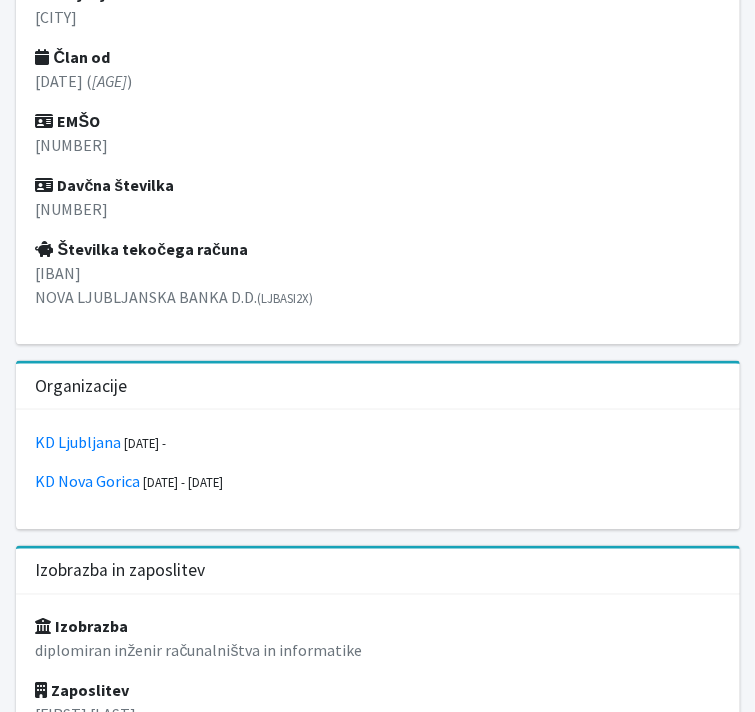 drag, startPoint x: 480, startPoint y: 365, endPoint x: 392, endPoint y: 367, distance: 88.02273 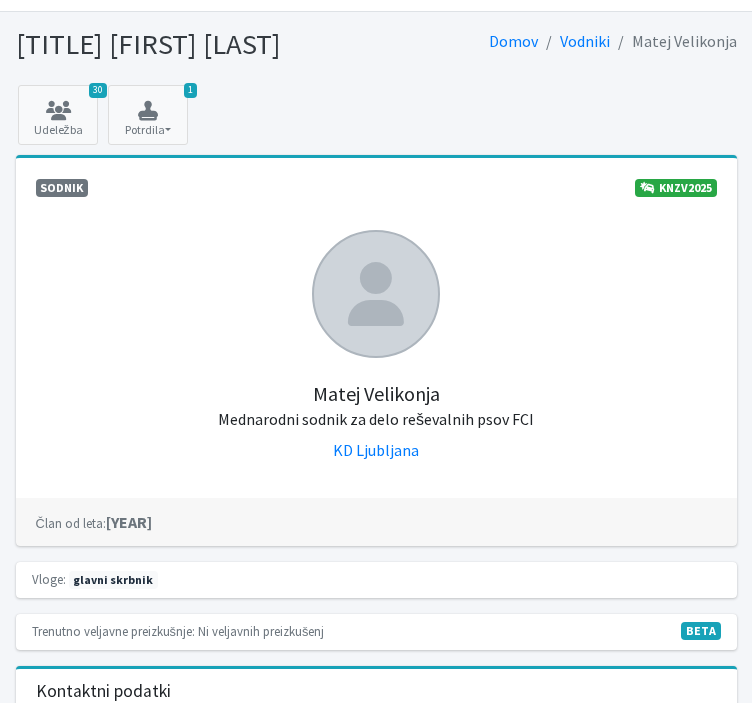 scroll, scrollTop: 0, scrollLeft: 0, axis: both 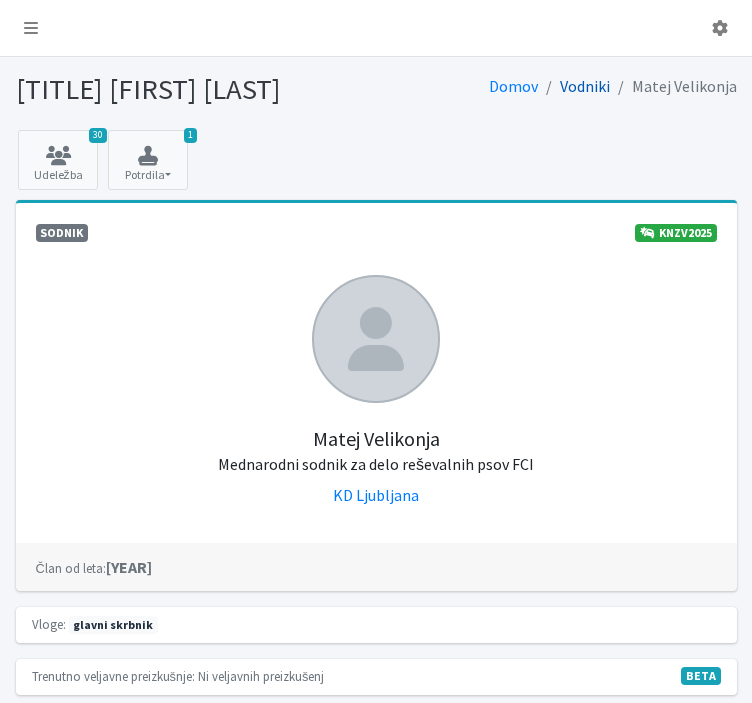 click on "Vodniki" at bounding box center (585, 86) 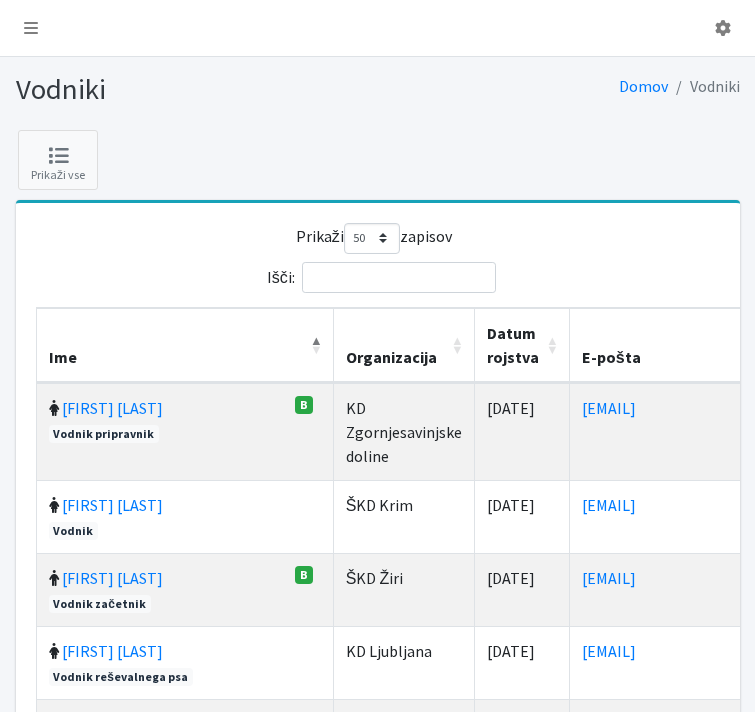 select on "50" 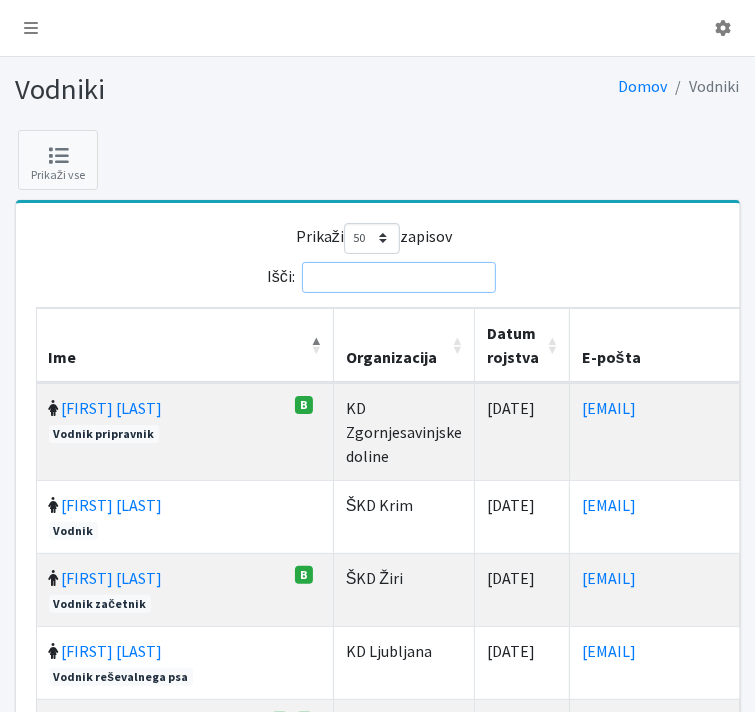 click on "Išči:" at bounding box center (399, 277) 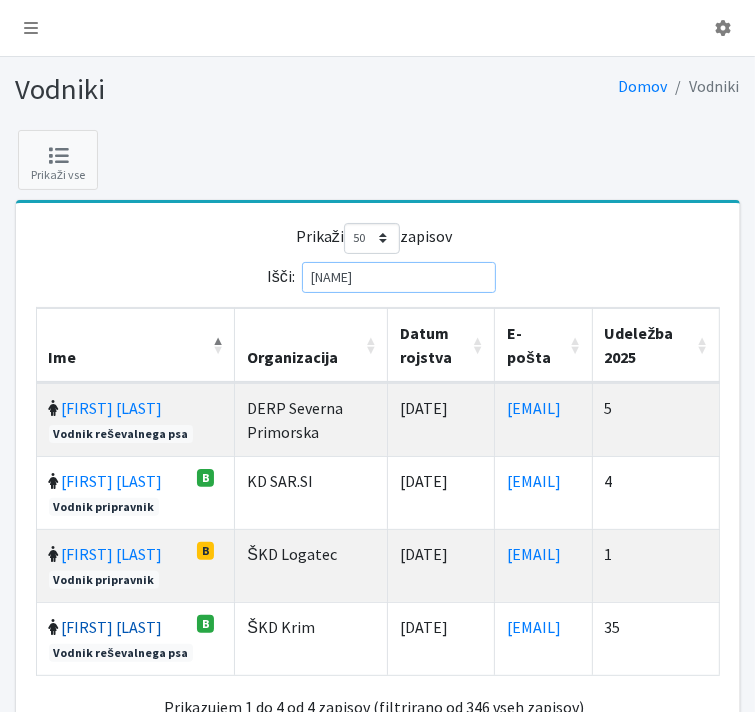 type on "[NAME]" 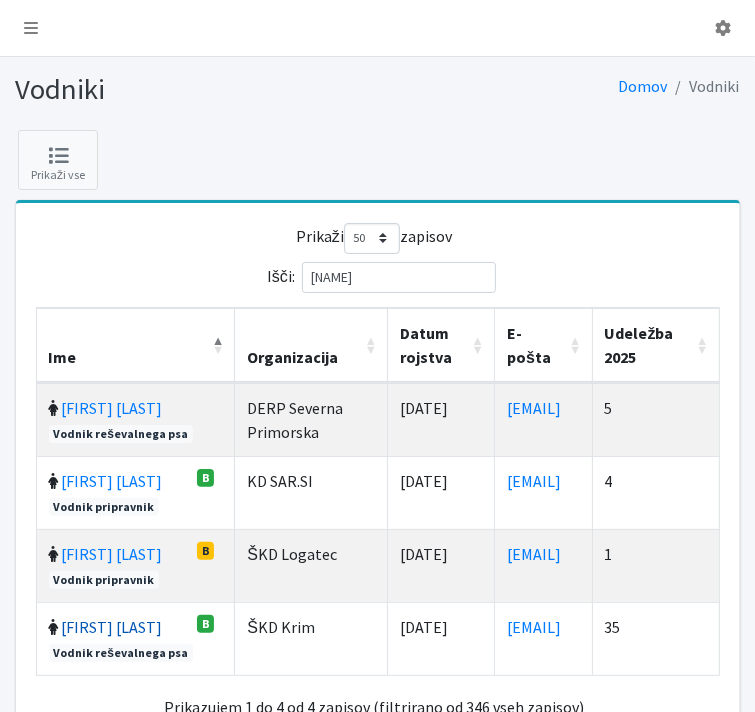 click on "[FIRST] [LAST]" at bounding box center [112, 627] 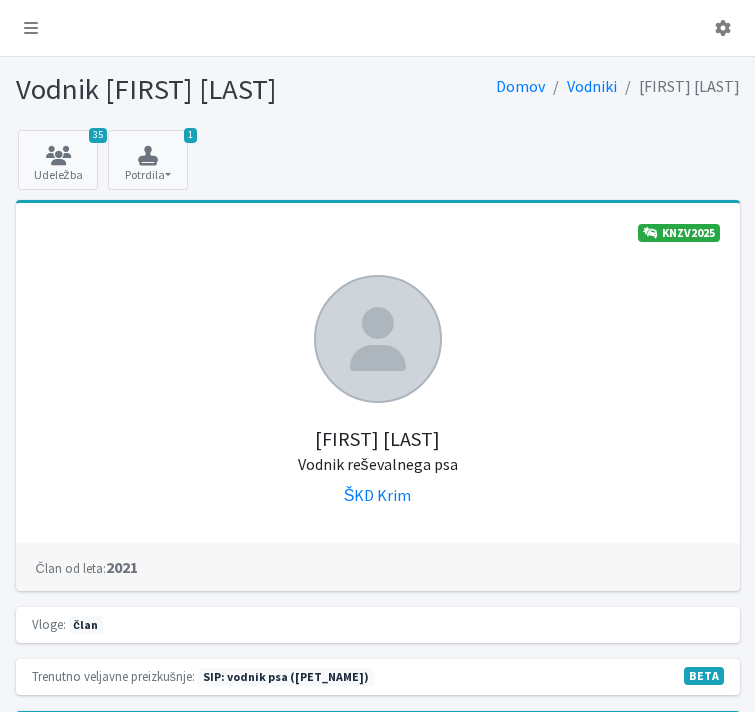 scroll, scrollTop: 0, scrollLeft: 0, axis: both 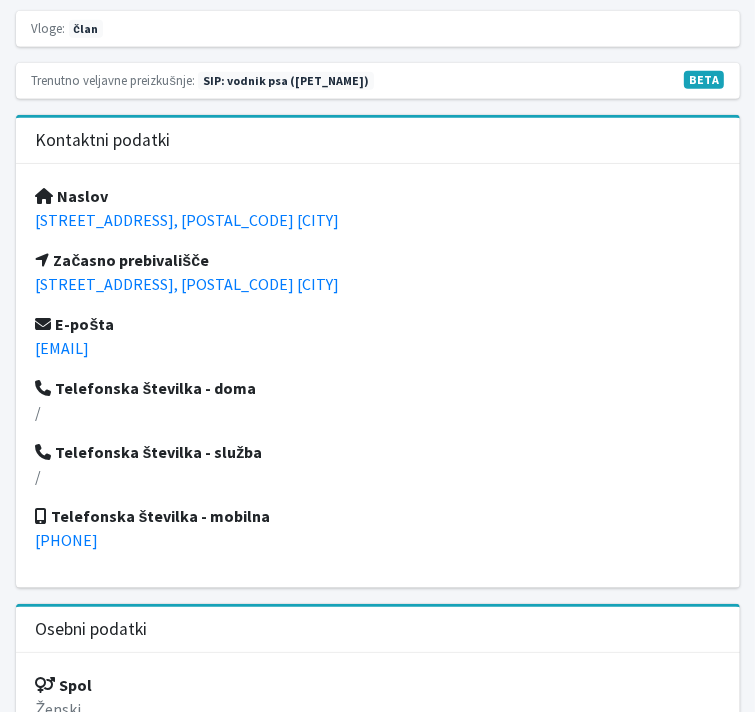 drag, startPoint x: 268, startPoint y: 216, endPoint x: 29, endPoint y: 206, distance: 239.2091 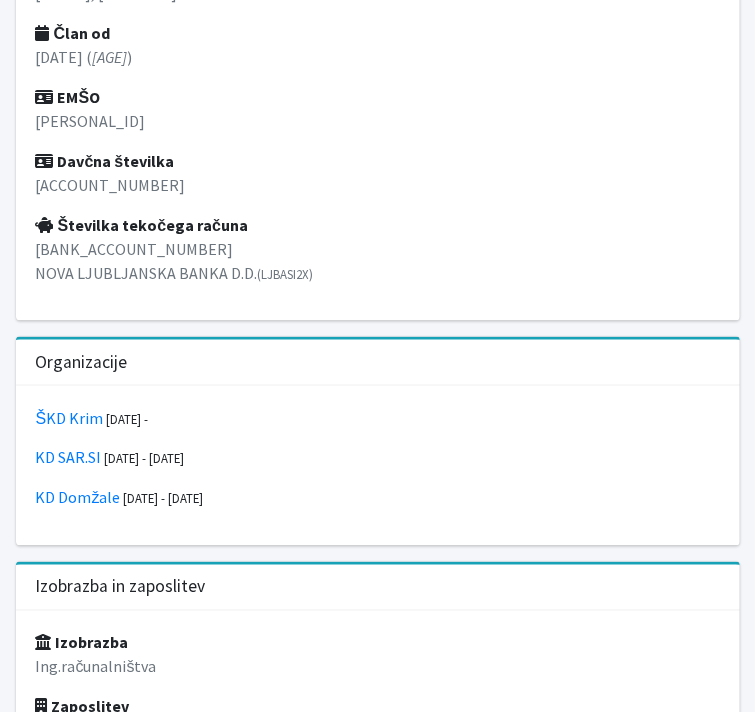 scroll, scrollTop: 1429, scrollLeft: 0, axis: vertical 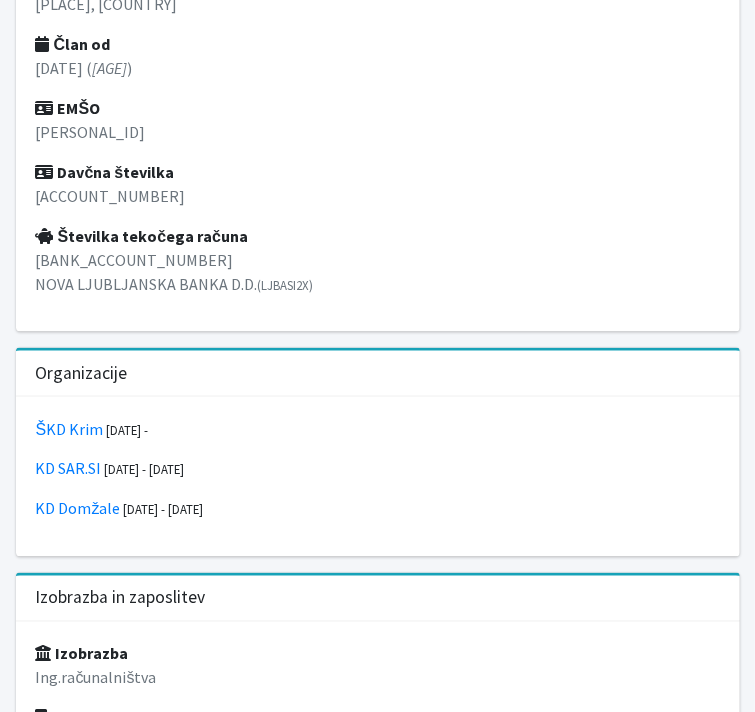 drag, startPoint x: 483, startPoint y: 351, endPoint x: 387, endPoint y: 347, distance: 96.0833 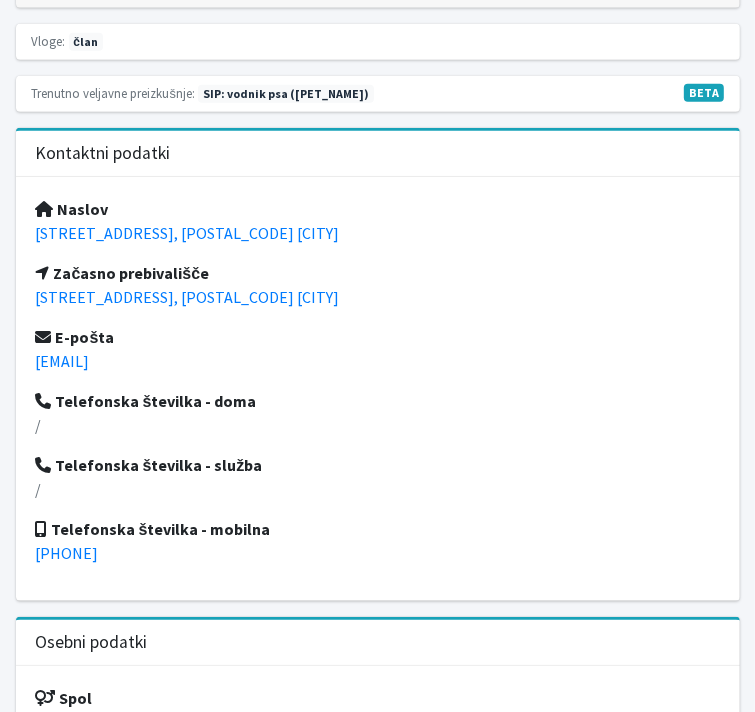 scroll, scrollTop: 0, scrollLeft: 0, axis: both 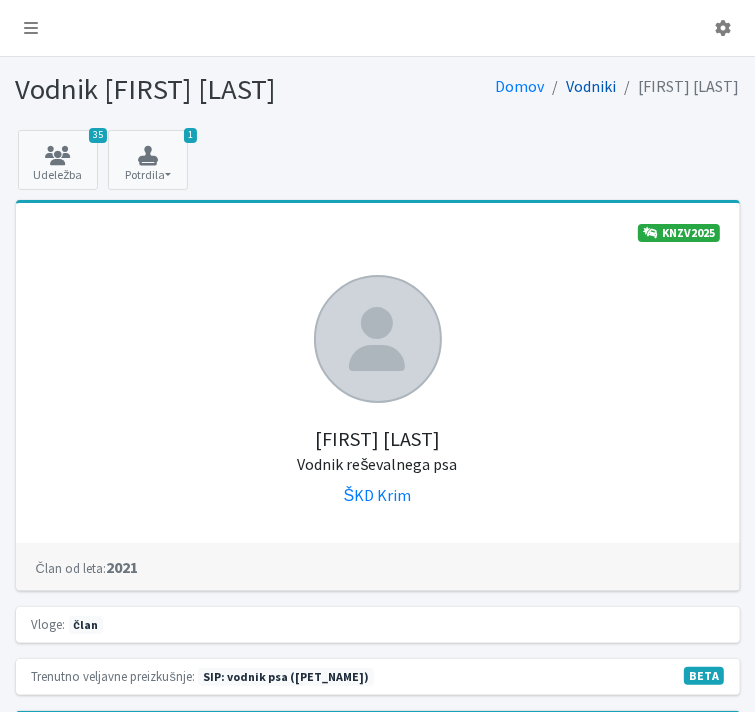 click on "Vodniki" at bounding box center (592, 86) 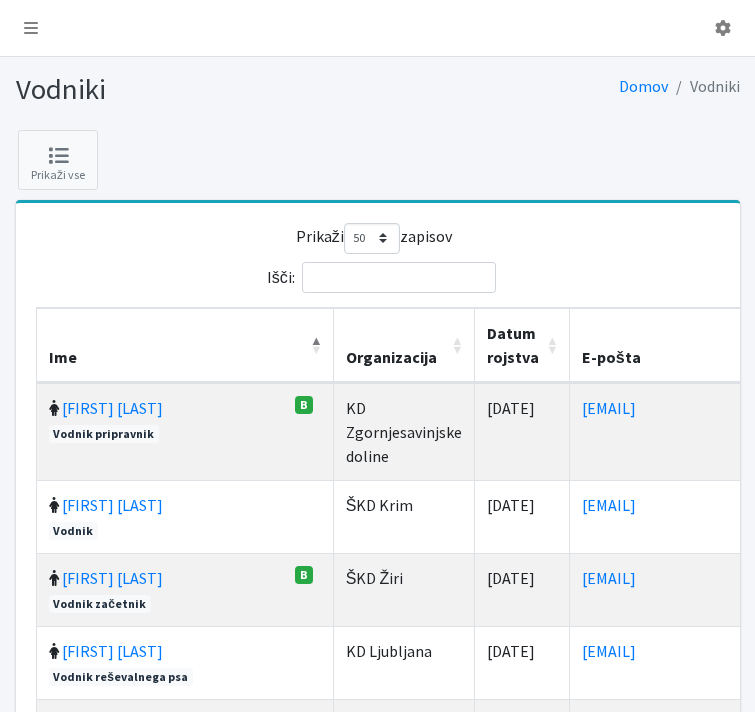 select on "50" 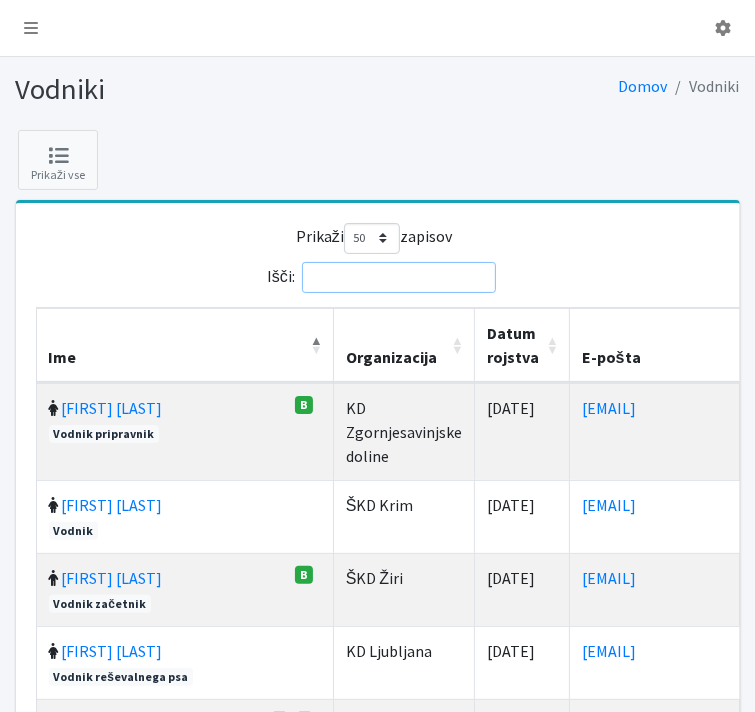 click on "Išči:" at bounding box center (399, 277) 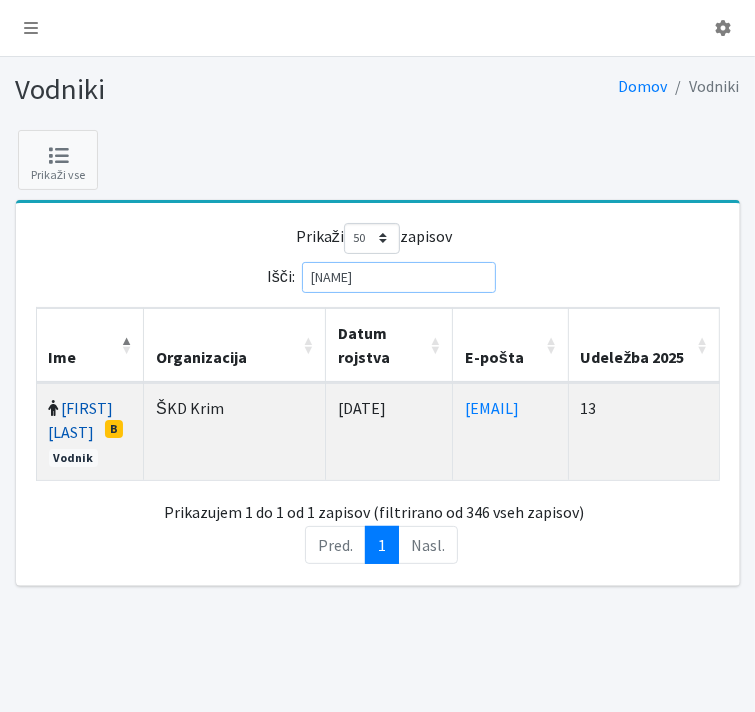 type on "tomo" 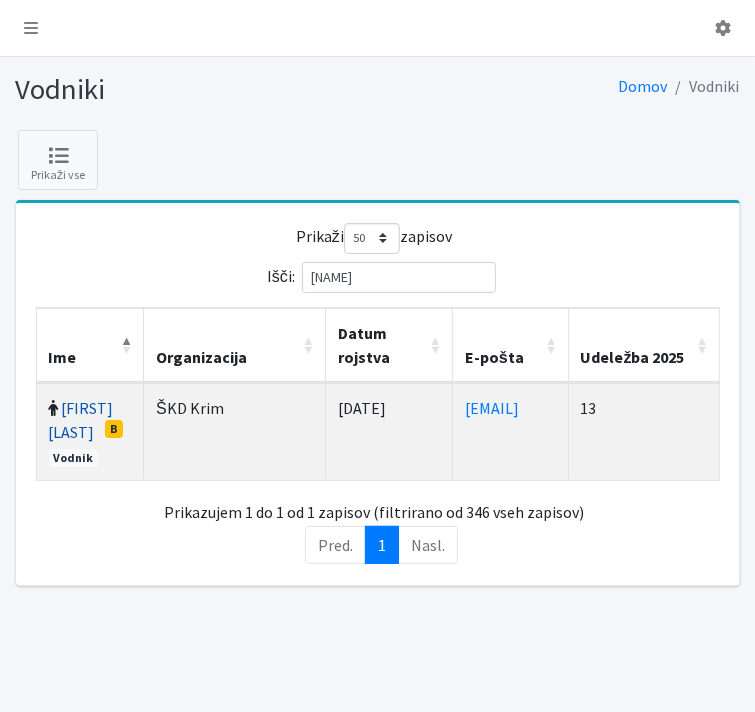 click on "[PERSON_NAME]" at bounding box center (81, 420) 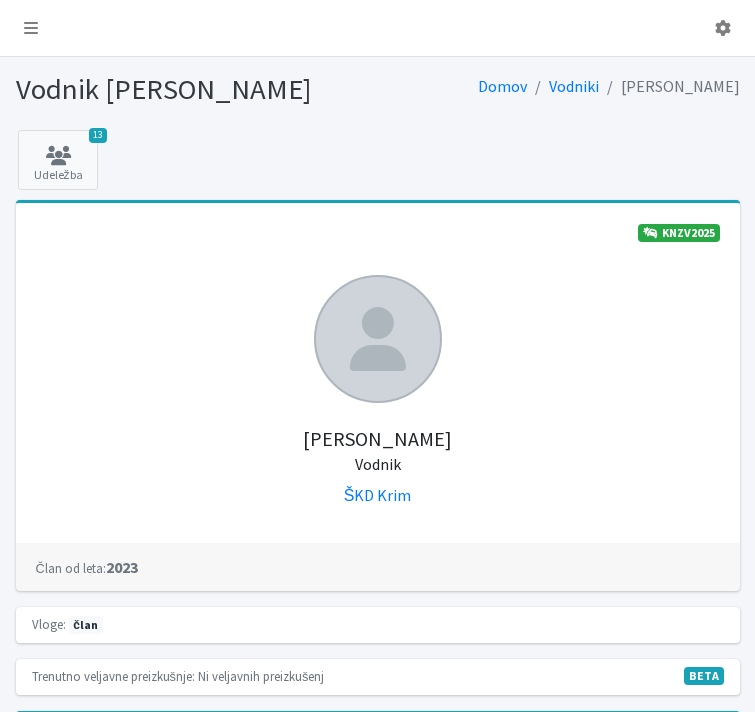 scroll, scrollTop: 0, scrollLeft: 0, axis: both 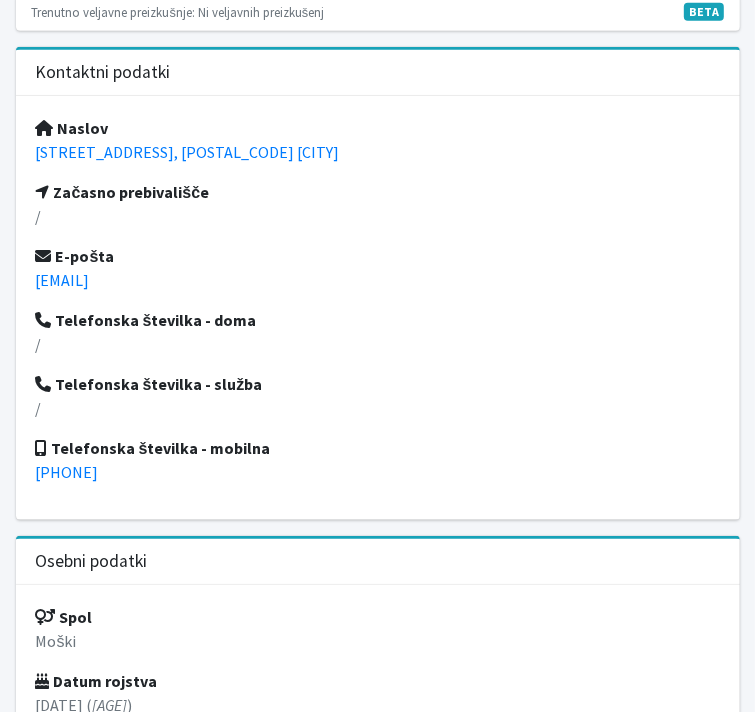 drag, startPoint x: 241, startPoint y: 148, endPoint x: 24, endPoint y: 143, distance: 217.0576 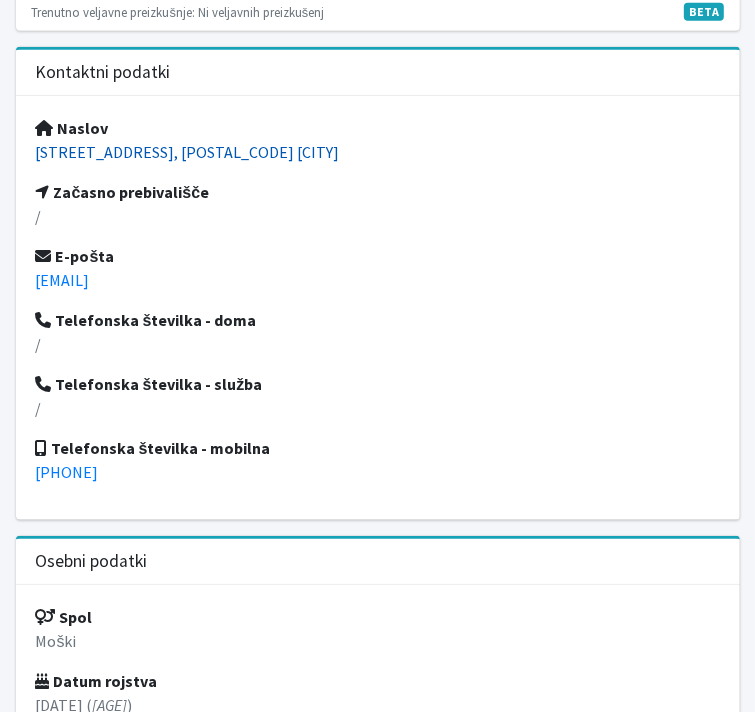 drag, startPoint x: 128, startPoint y: 151, endPoint x: 104, endPoint y: 151, distance: 24 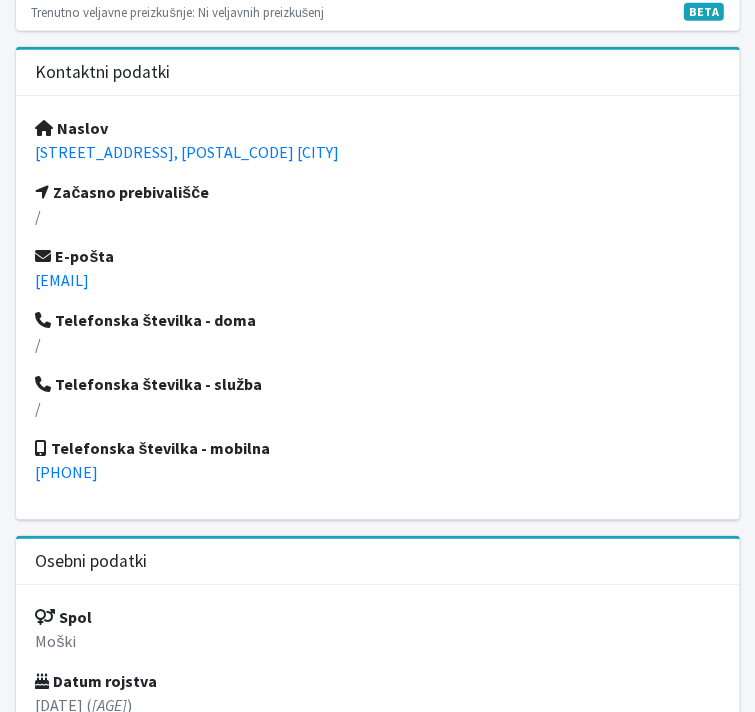 click on "Kontaktni podatki
Naslov
Kosovelova 67, 1000 Ljubljana
Začasno prebivališče
/
E-pošta
tomo.pecaver@gmail.com
Telefonska številka - doma
/
Telefonska številka - služba
Telefonska številka - mobilna 041 320 780" at bounding box center [377, 291] 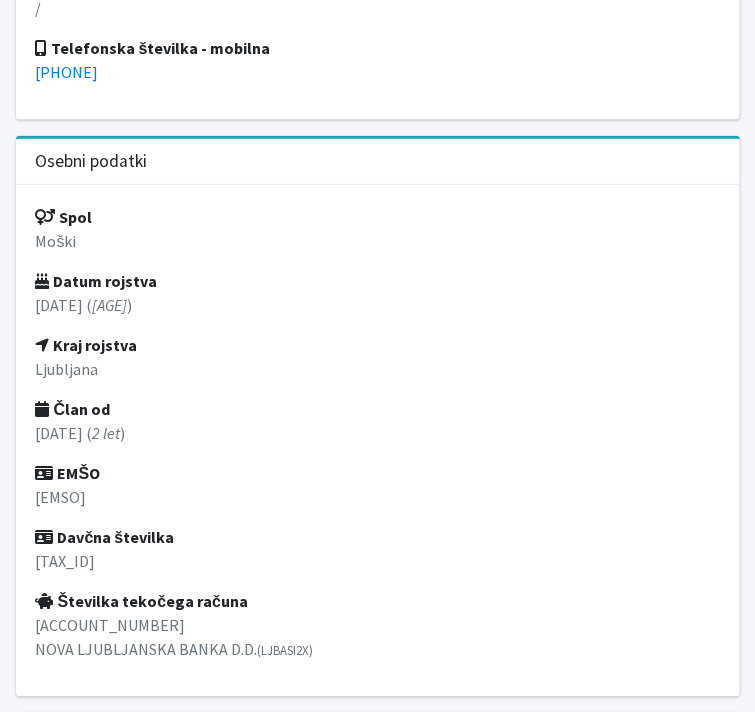 click on "Izobrazba in zaposlitev
Izobrazba
Diplomirani inženir strojništva
Zaposlitev
Tomo Pečaver s.p." at bounding box center (377, 974) 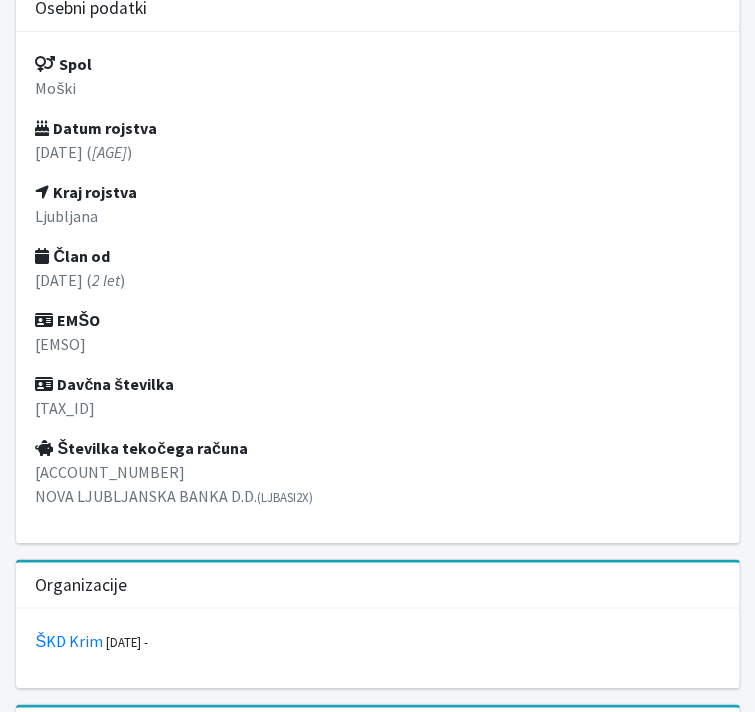 scroll, scrollTop: 1224, scrollLeft: 0, axis: vertical 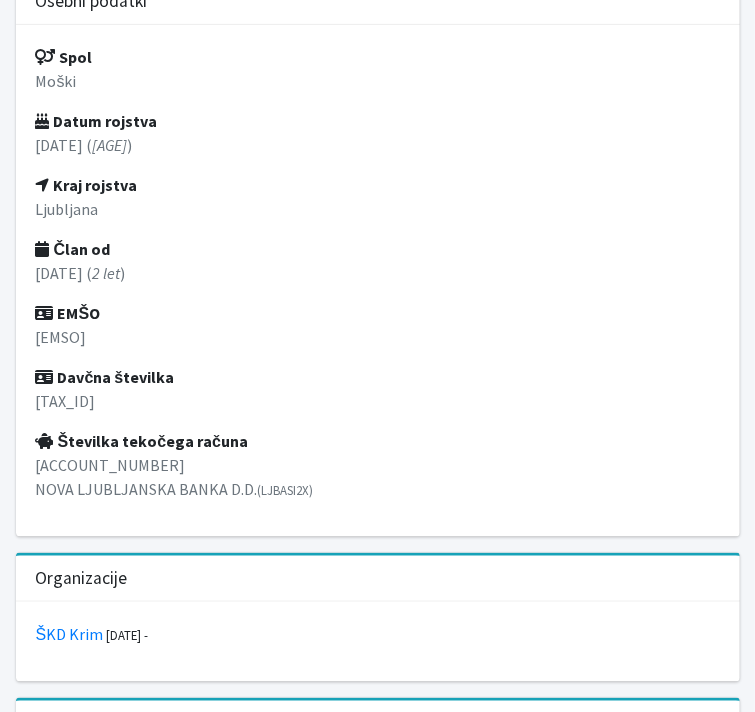 drag, startPoint x: 476, startPoint y: 534, endPoint x: 389, endPoint y: 535, distance: 87.005745 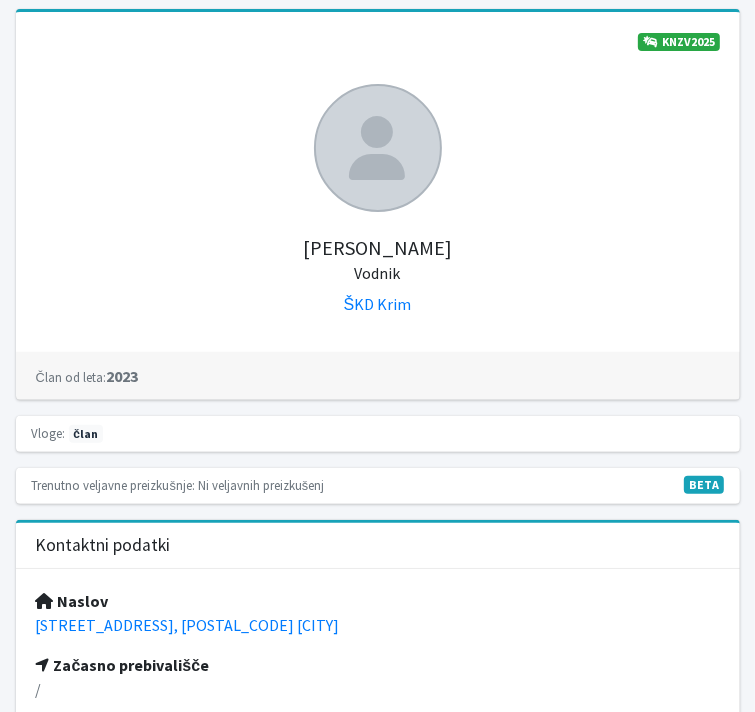 scroll, scrollTop: 0, scrollLeft: 0, axis: both 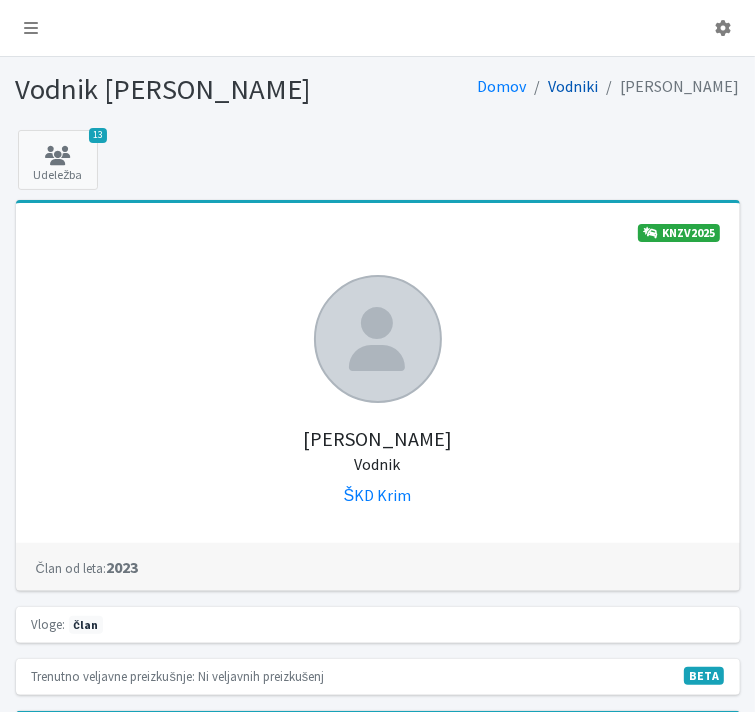 click on "Vodniki" at bounding box center (574, 86) 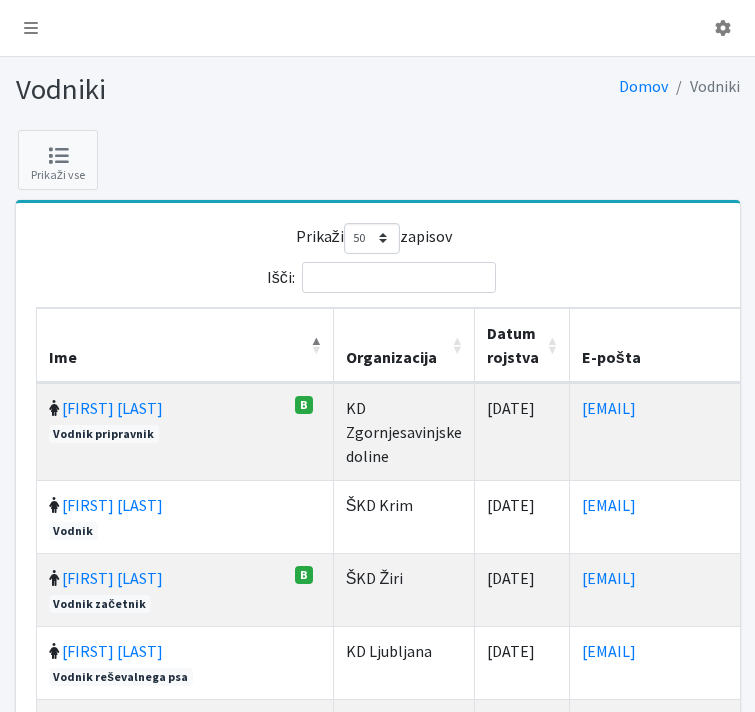 select on "50" 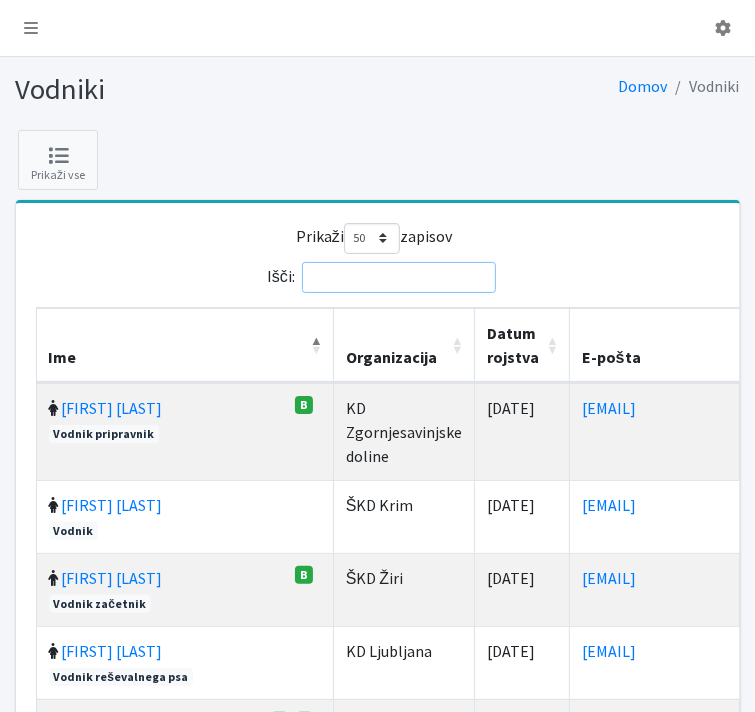 click on "Išči:" at bounding box center [399, 277] 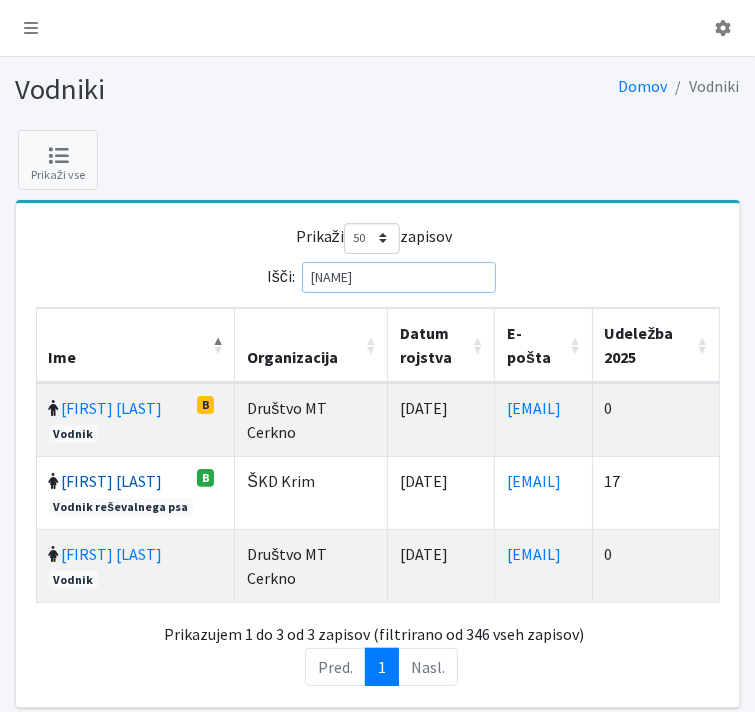 type on "[NAME]" 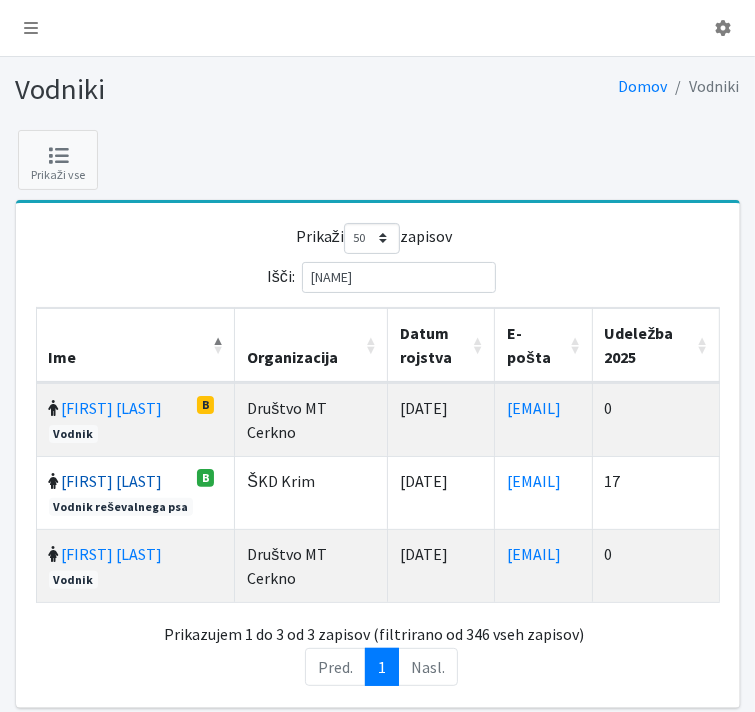 click on "[FIRST] [LAST]" at bounding box center [112, 481] 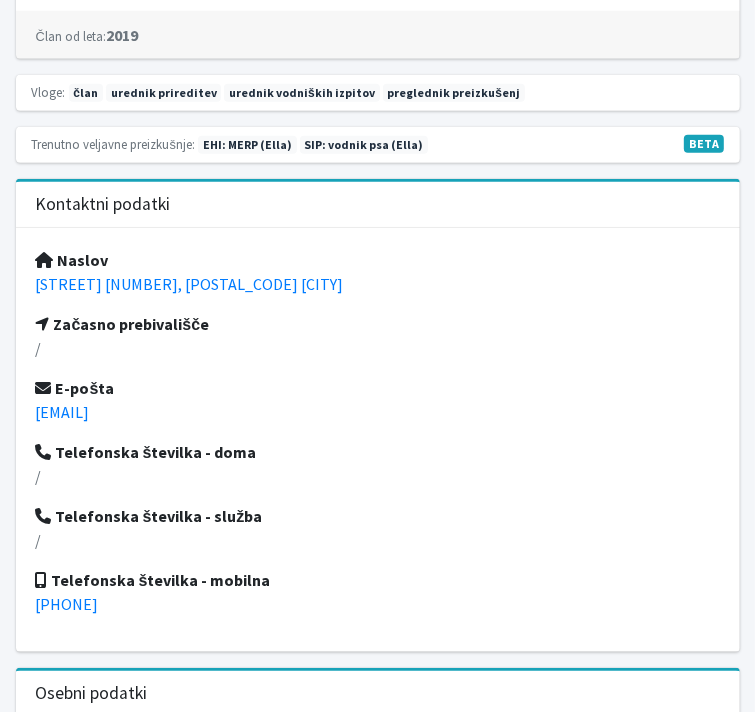 scroll, scrollTop: 622, scrollLeft: 0, axis: vertical 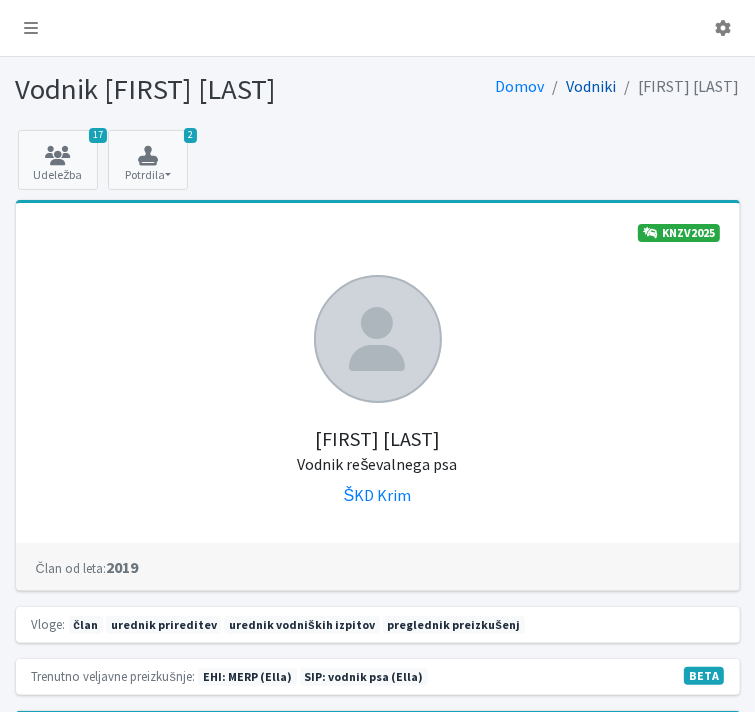 click on "Vodniki" at bounding box center (592, 86) 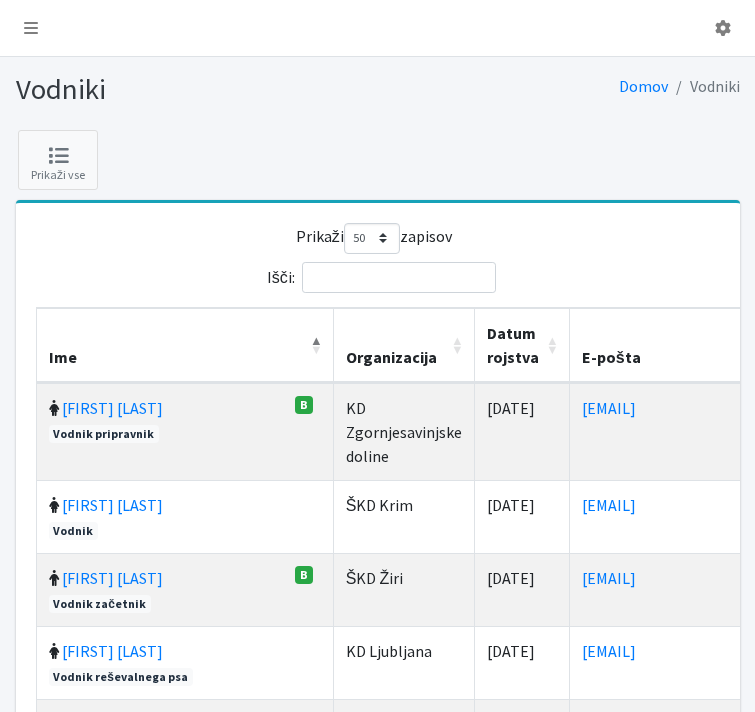 select on "50" 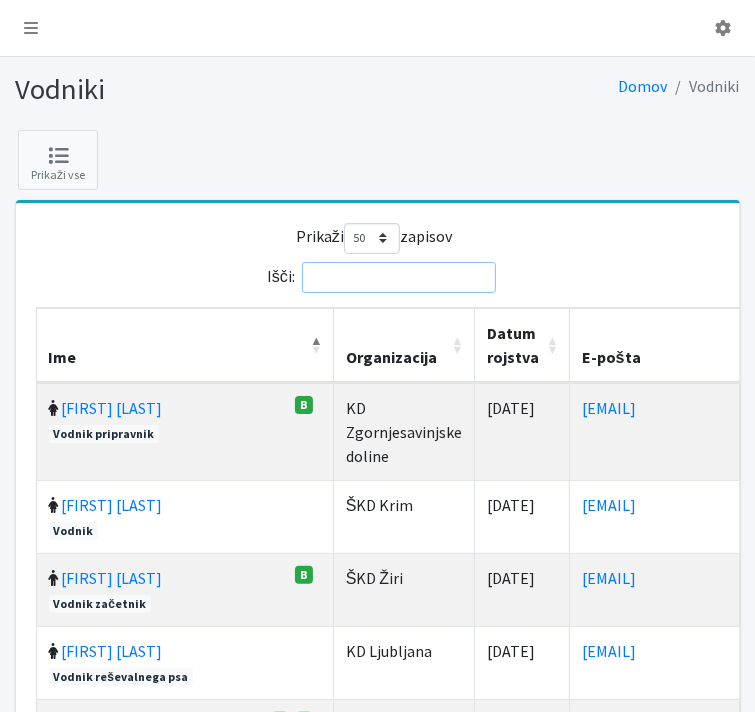 click on "Išči:" at bounding box center [399, 277] 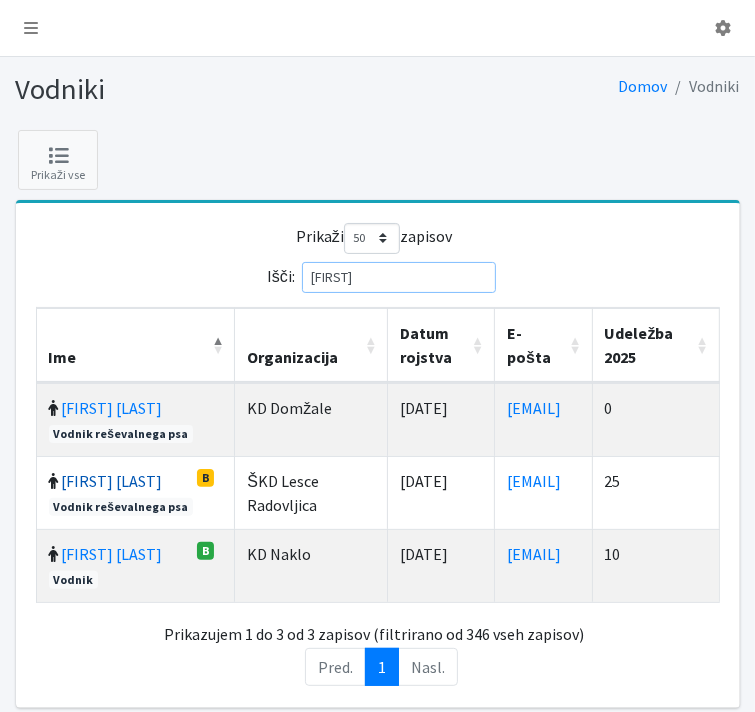 type on "[FIRST]" 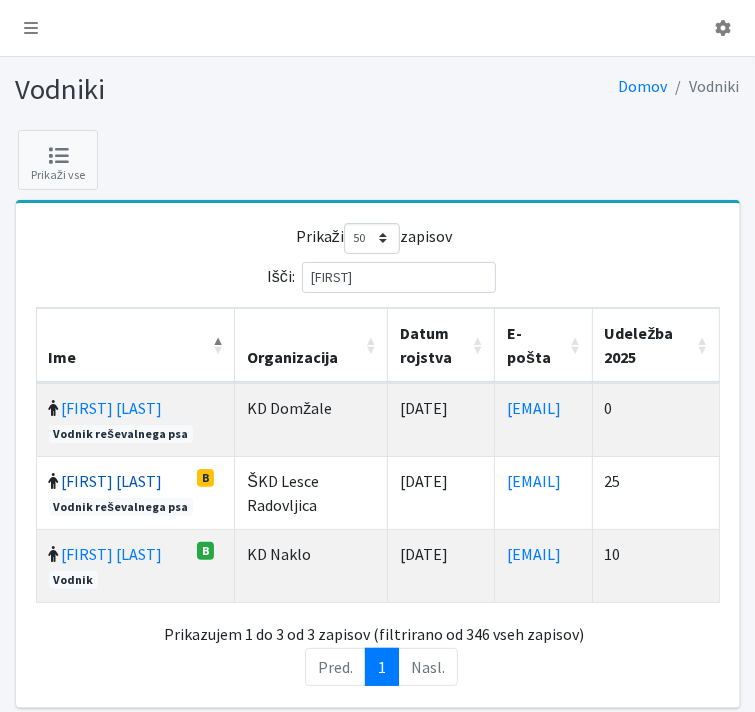 click on "[FIRST] [LAST]" at bounding box center (112, 481) 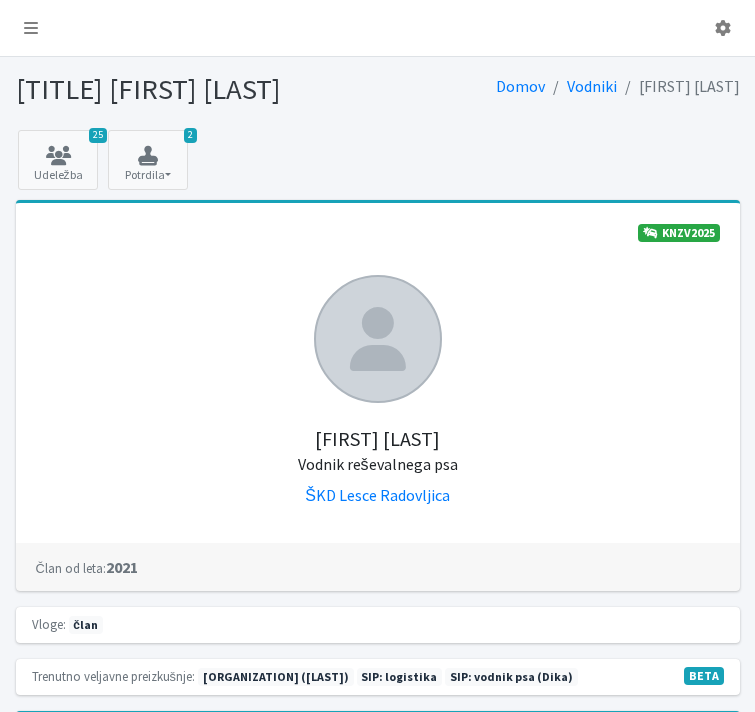 scroll, scrollTop: 0, scrollLeft: 0, axis: both 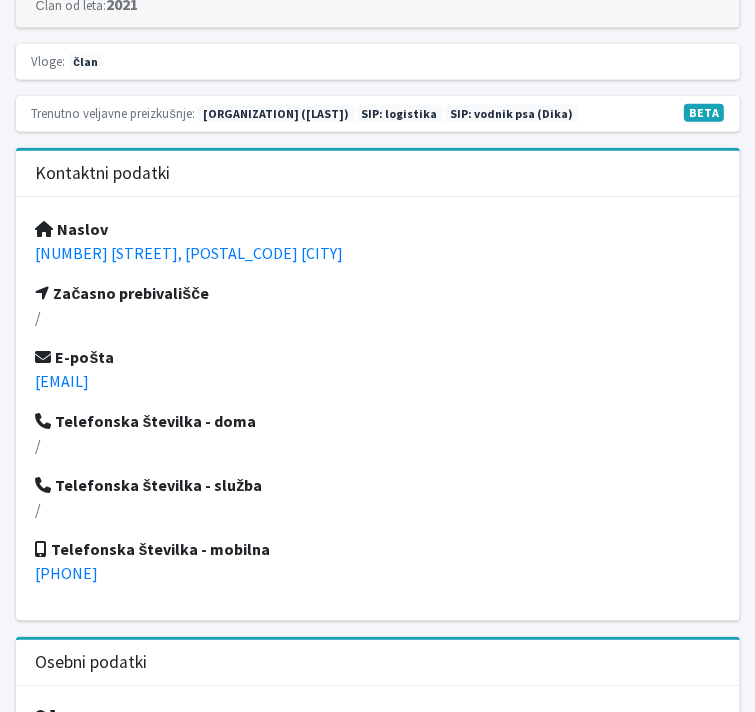 drag, startPoint x: 116, startPoint y: 566, endPoint x: 25, endPoint y: 562, distance: 91.08787 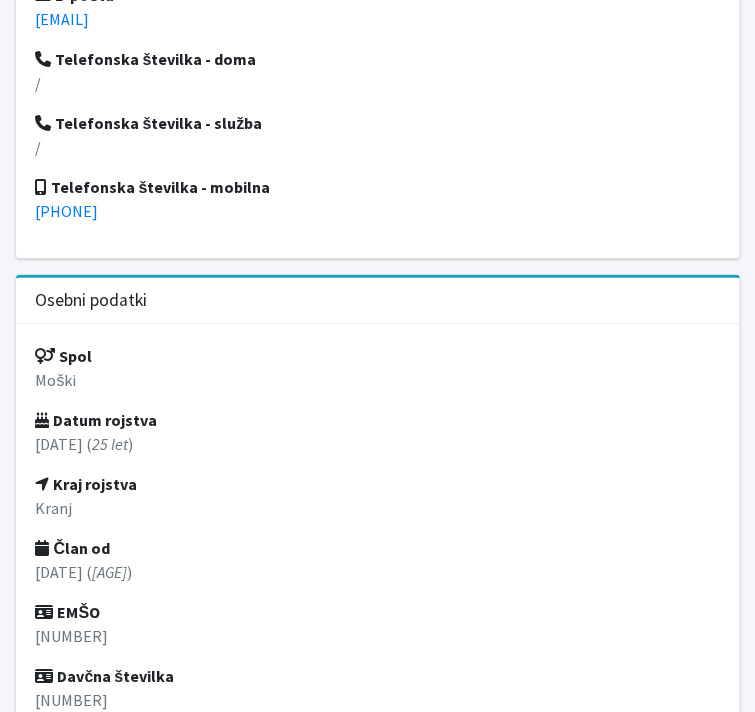 scroll, scrollTop: 1106, scrollLeft: 0, axis: vertical 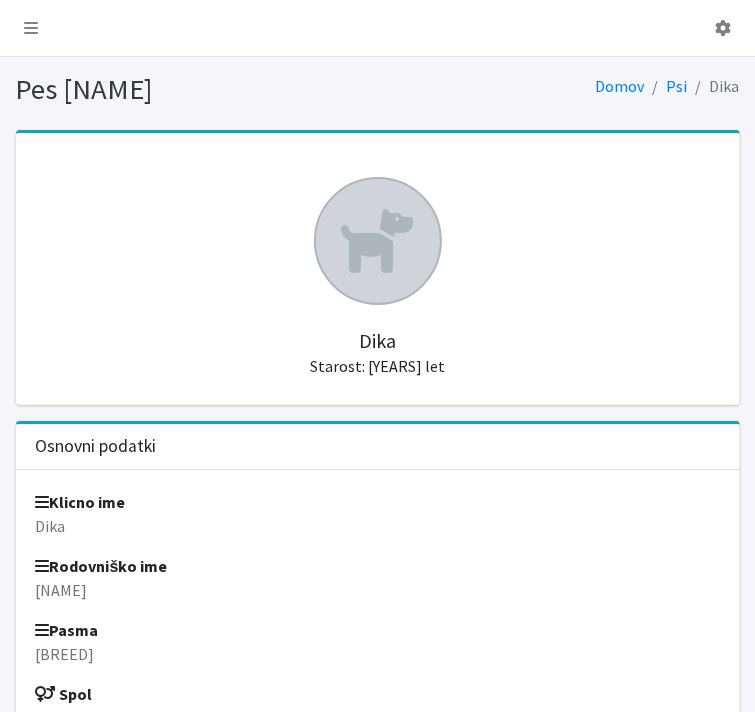 drag, startPoint x: 189, startPoint y: 589, endPoint x: 24, endPoint y: 580, distance: 165.24527 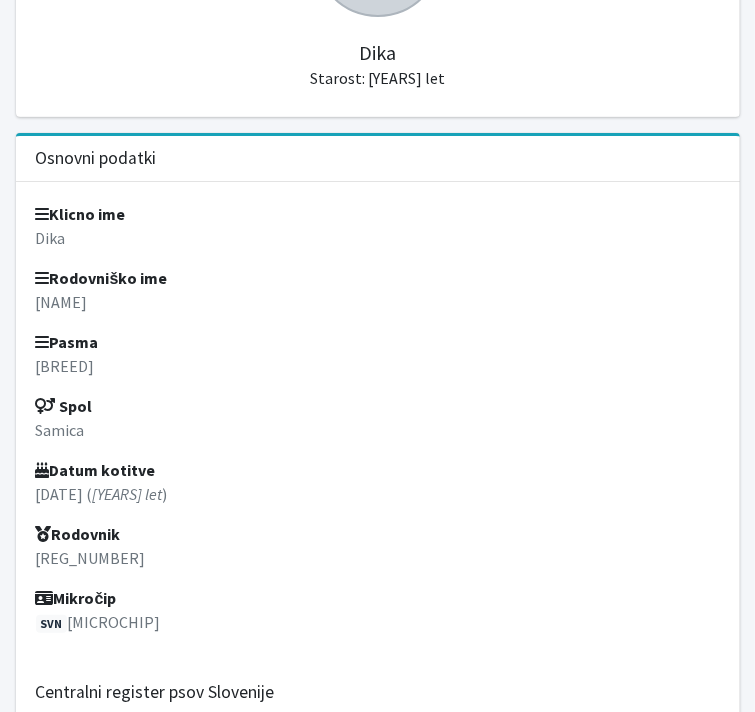 scroll, scrollTop: 337, scrollLeft: 0, axis: vertical 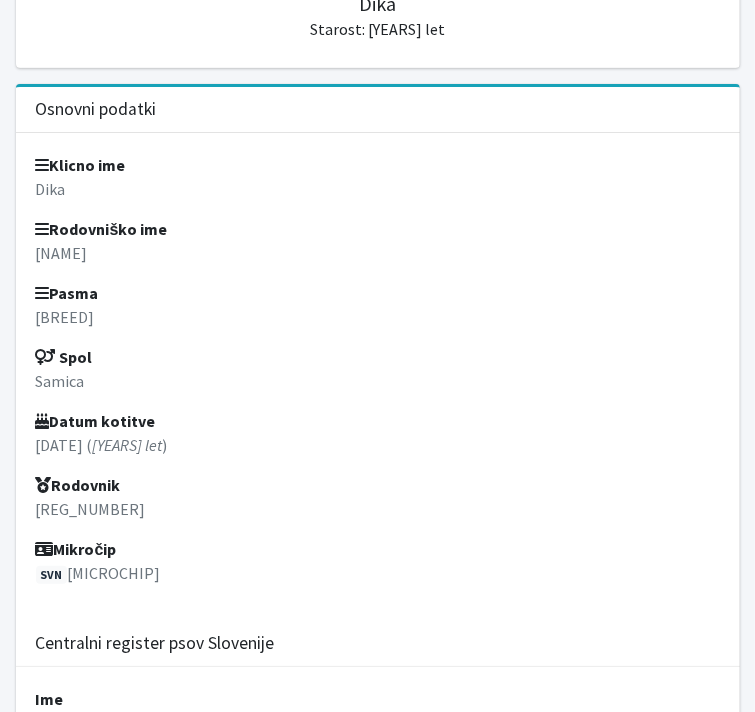 drag, startPoint x: 205, startPoint y: 568, endPoint x: 68, endPoint y: 575, distance: 137.17871 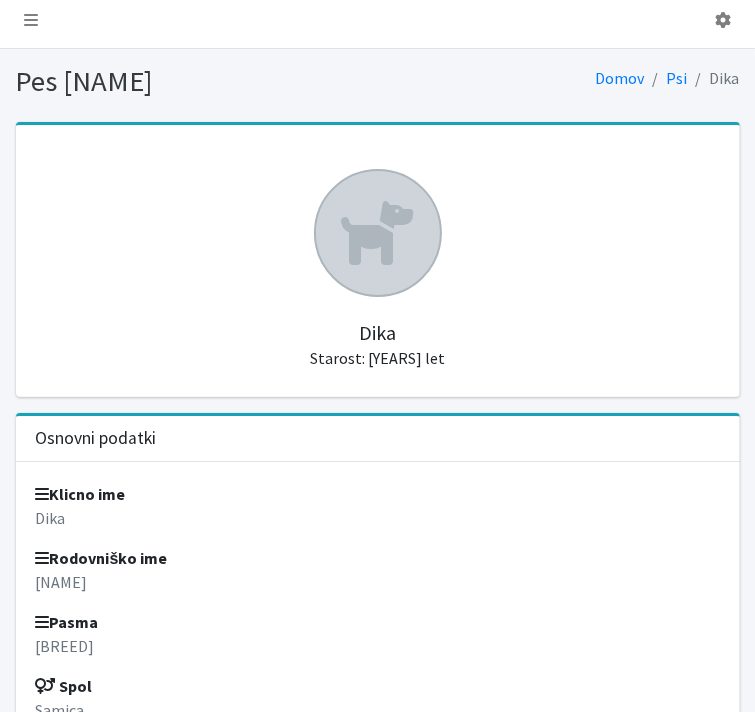 scroll, scrollTop: 0, scrollLeft: 0, axis: both 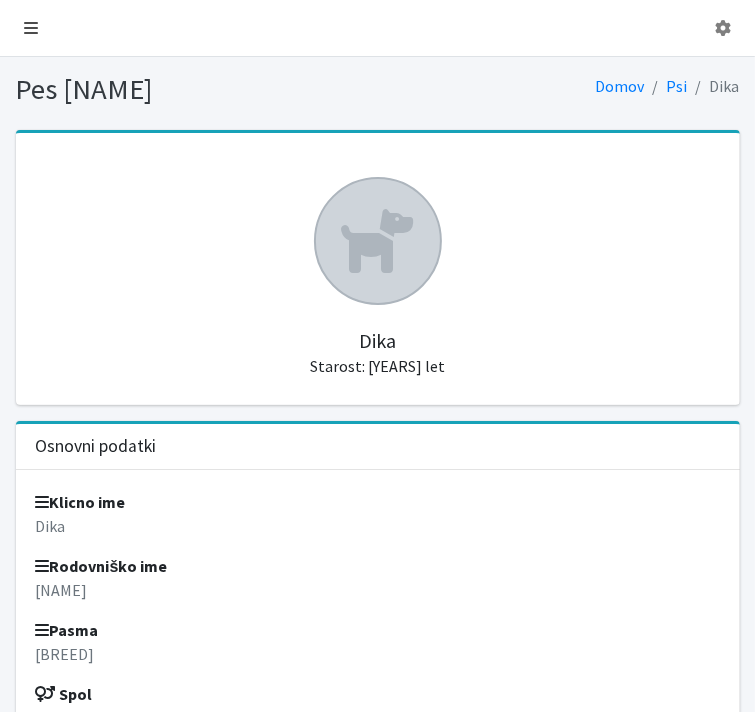 click at bounding box center [31, 28] 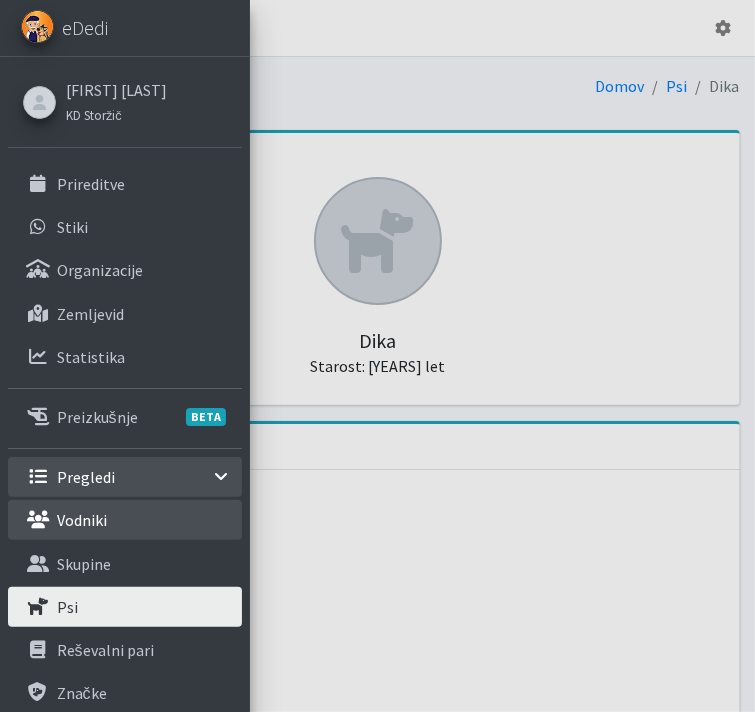 click on "Vodniki" at bounding box center (82, 520) 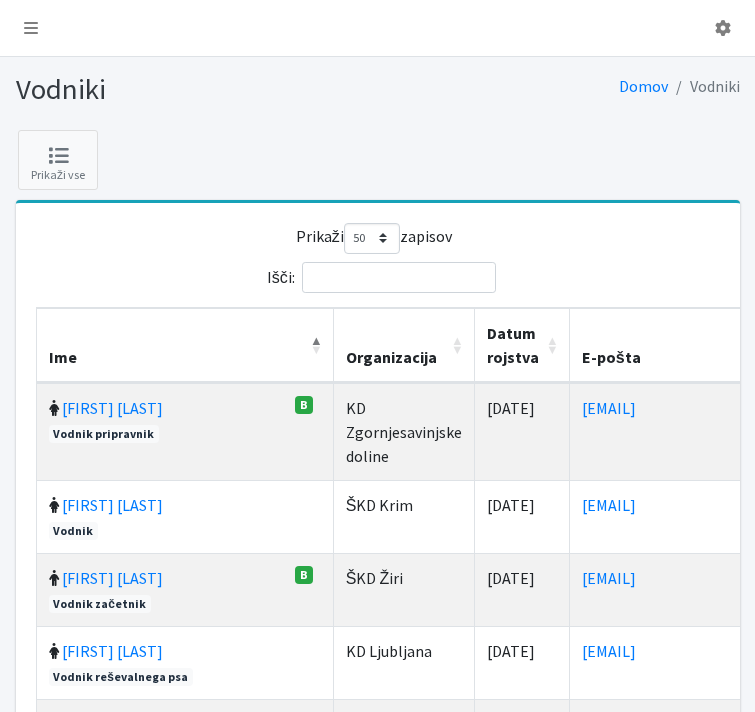 select on "50" 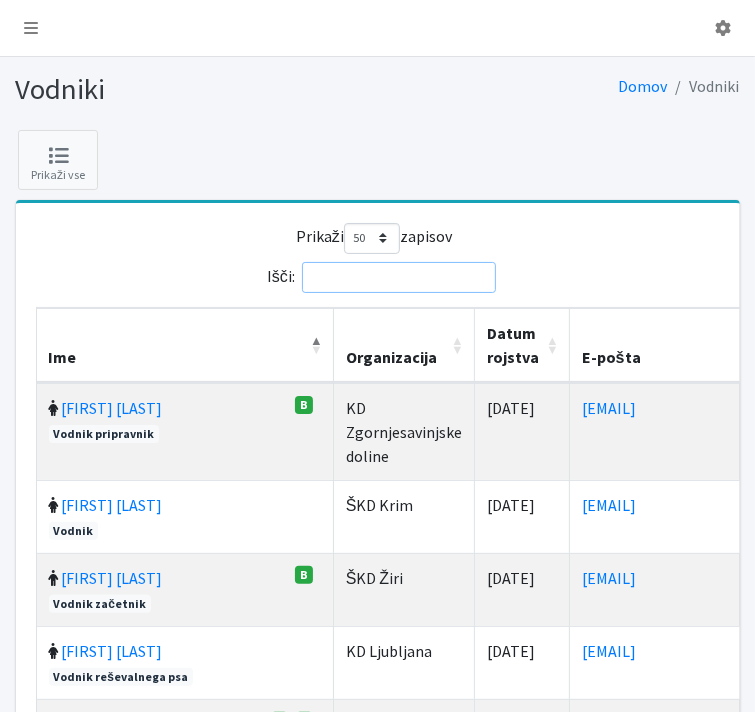 click on "Išči:" at bounding box center (399, 277) 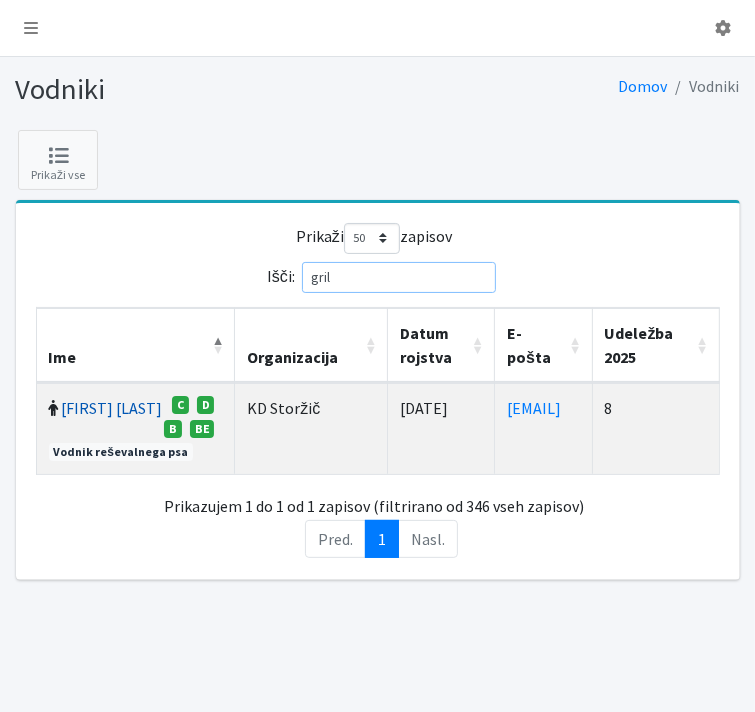 type on "gril" 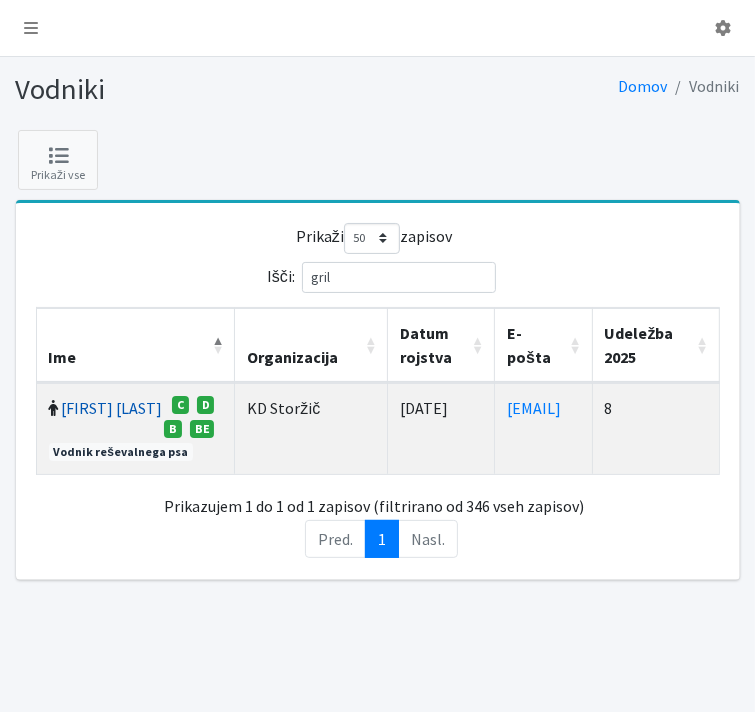 click on "[FIRST] [LAST]" at bounding box center (112, 408) 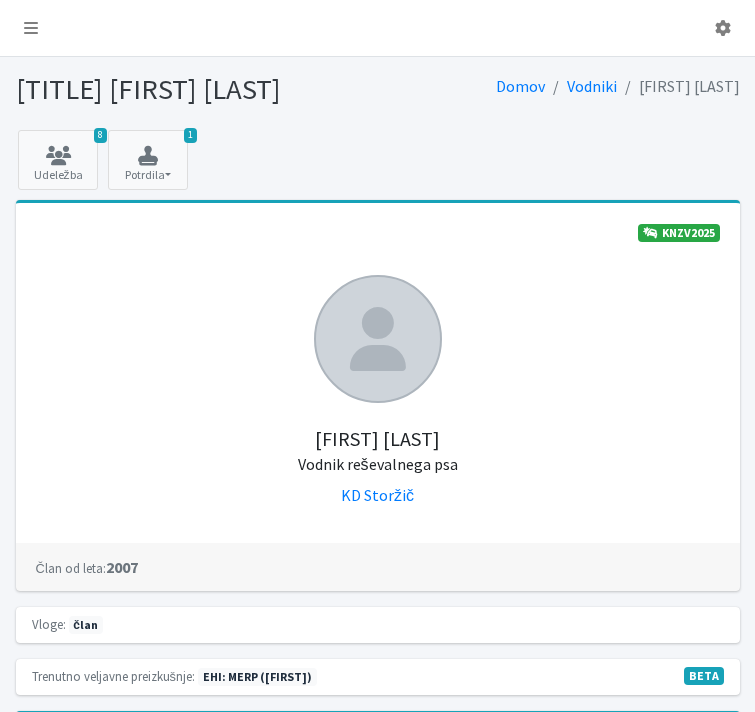 scroll, scrollTop: 0, scrollLeft: 0, axis: both 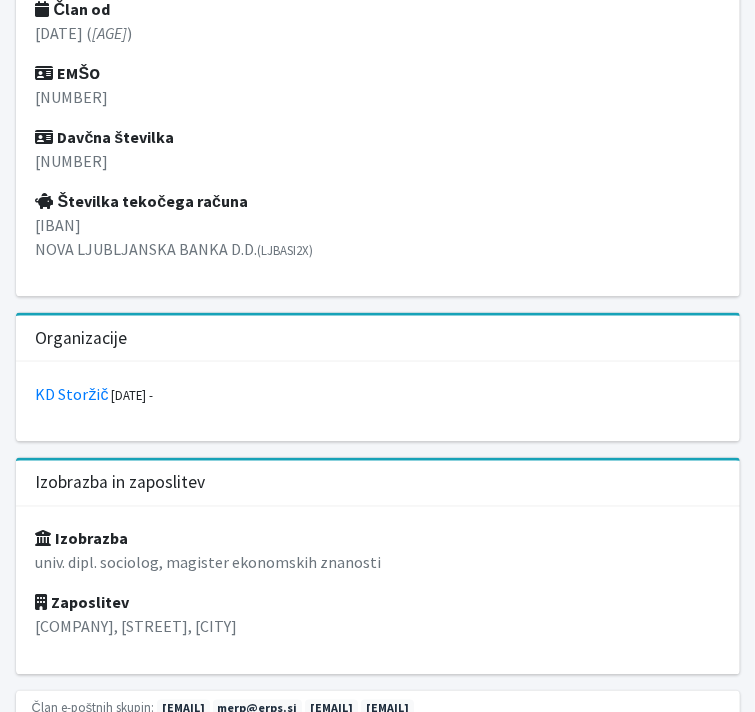 drag, startPoint x: 480, startPoint y: 322, endPoint x: 396, endPoint y: 311, distance: 84.71718 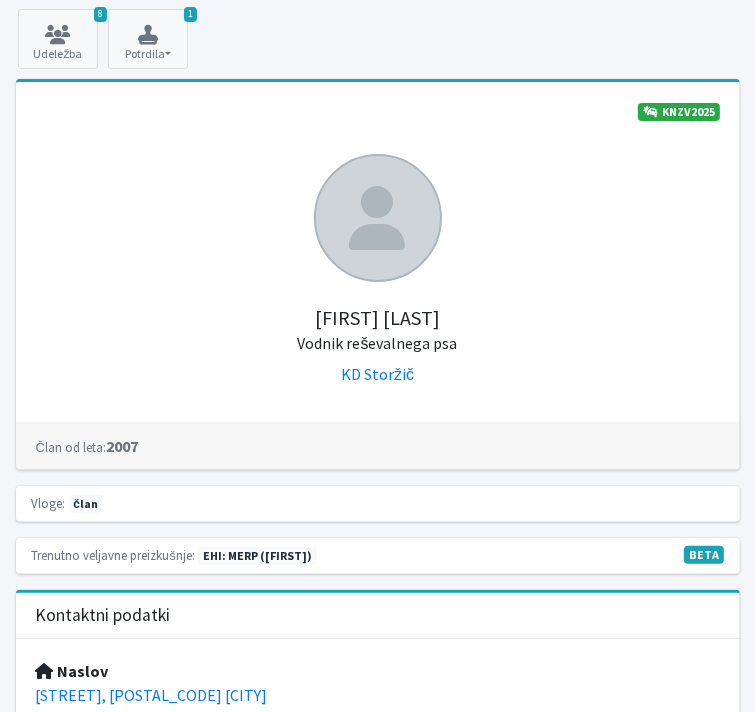 scroll, scrollTop: 0, scrollLeft: 0, axis: both 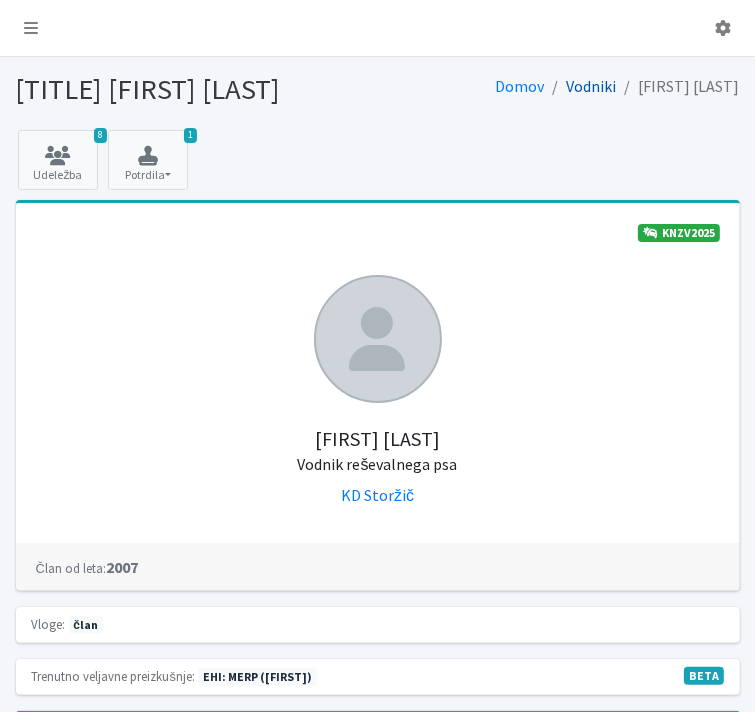 click on "Vodniki" at bounding box center (592, 86) 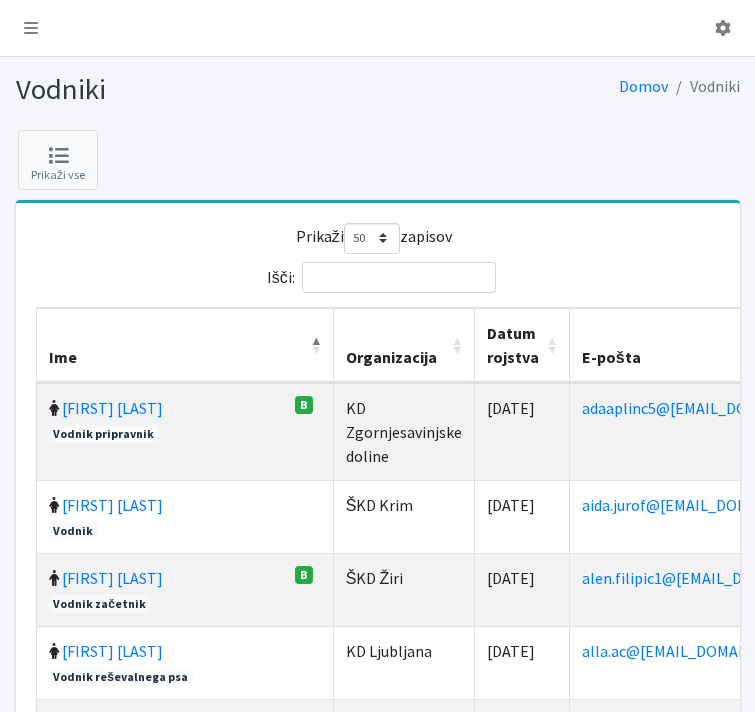 select on "50" 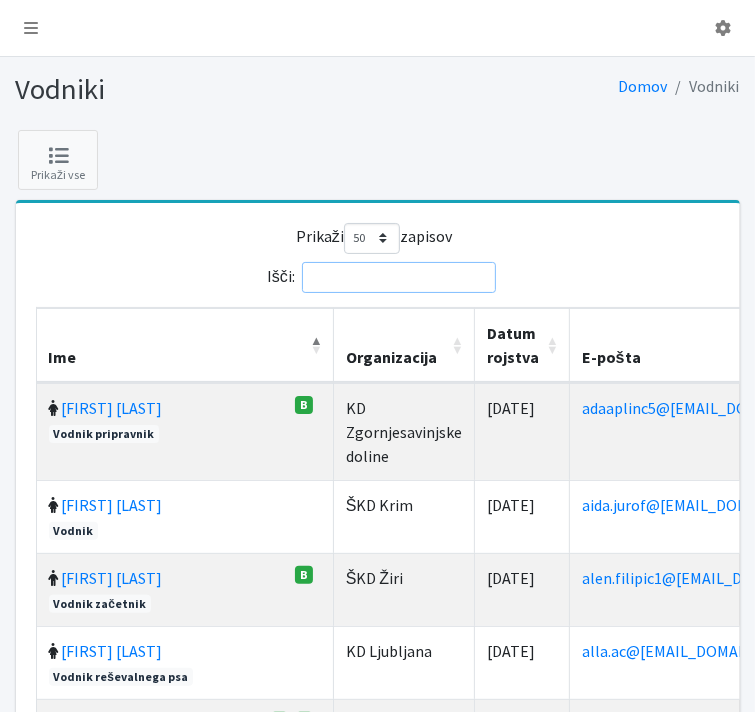 click on "Išči:" at bounding box center [399, 277] 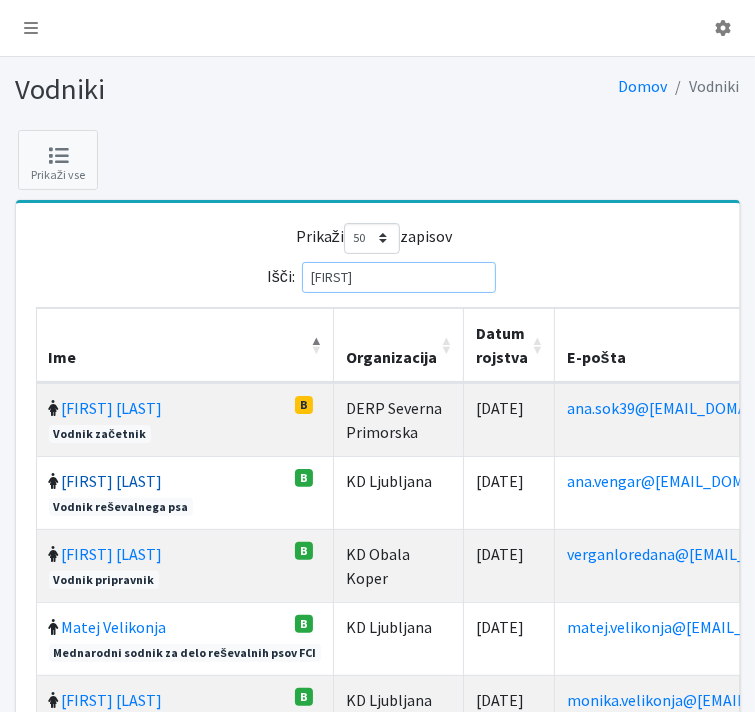 type on "ana ve" 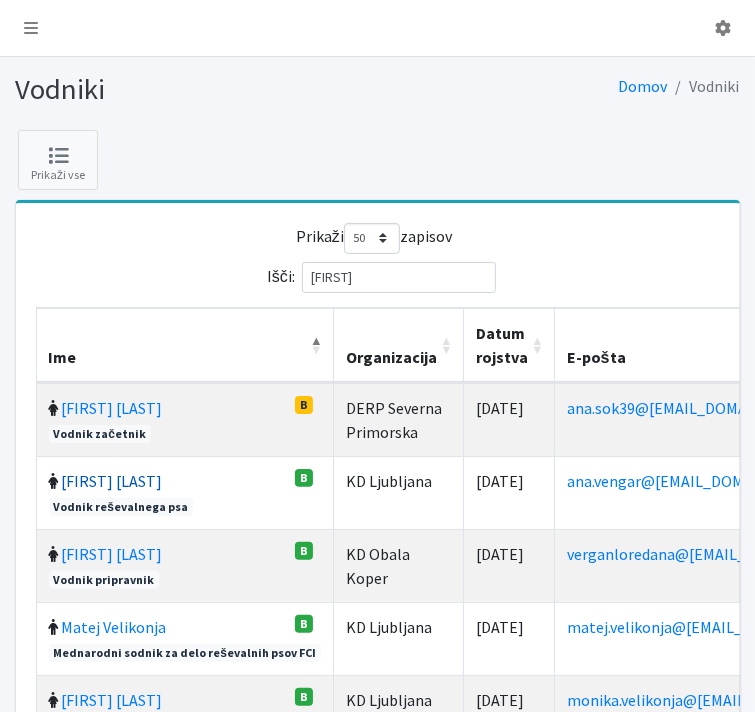 click on "Ana Vengar" at bounding box center [112, 481] 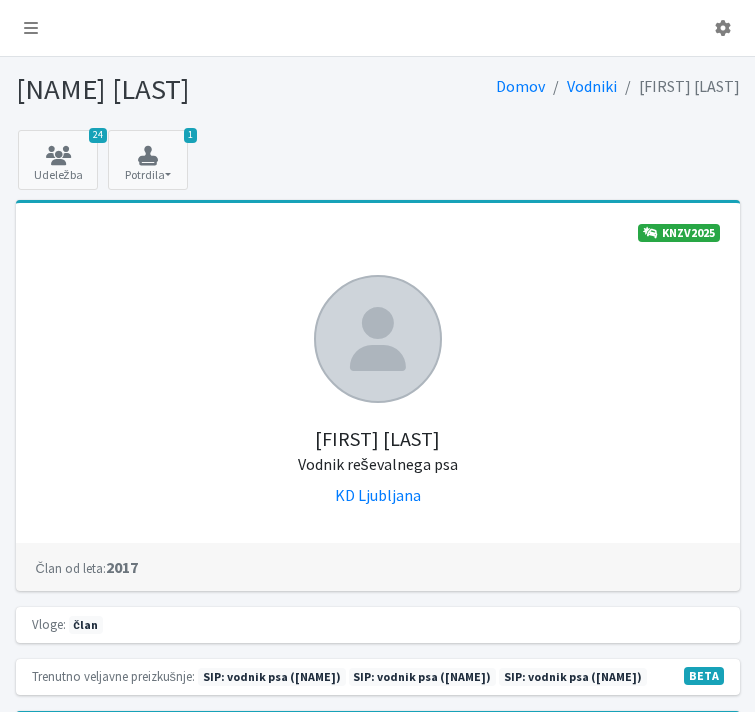 scroll, scrollTop: 0, scrollLeft: 0, axis: both 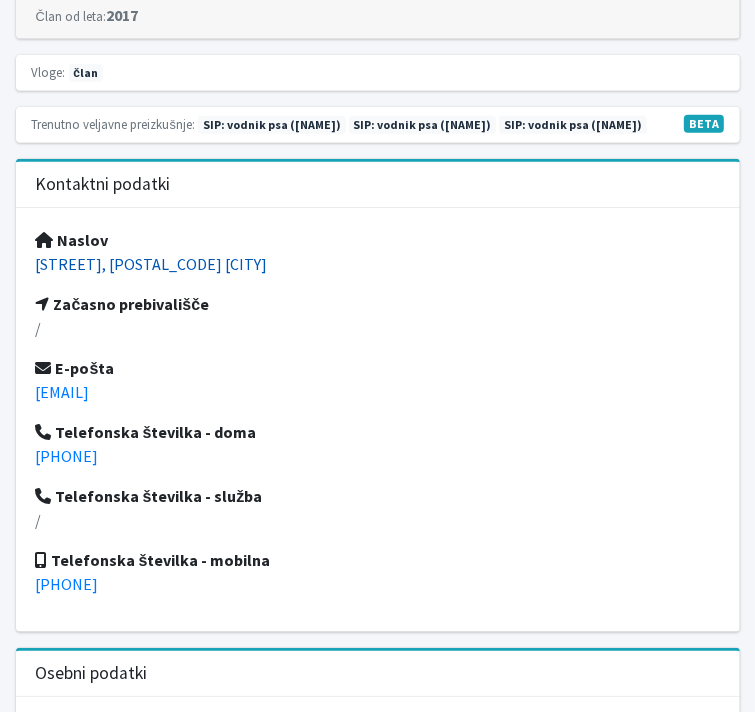 drag, startPoint x: 264, startPoint y: 259, endPoint x: 37, endPoint y: 266, distance: 227.10791 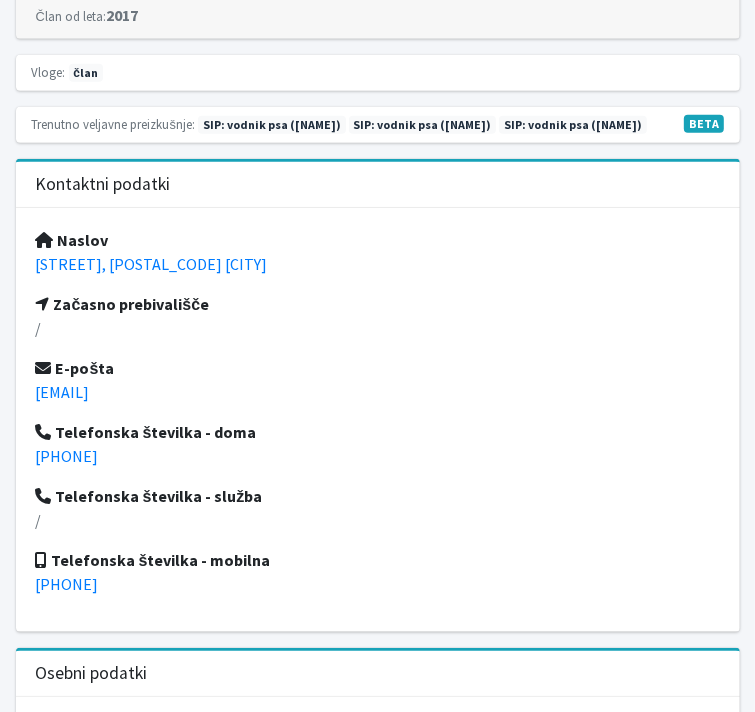 drag, startPoint x: 119, startPoint y: 577, endPoint x: 32, endPoint y: 576, distance: 87.005745 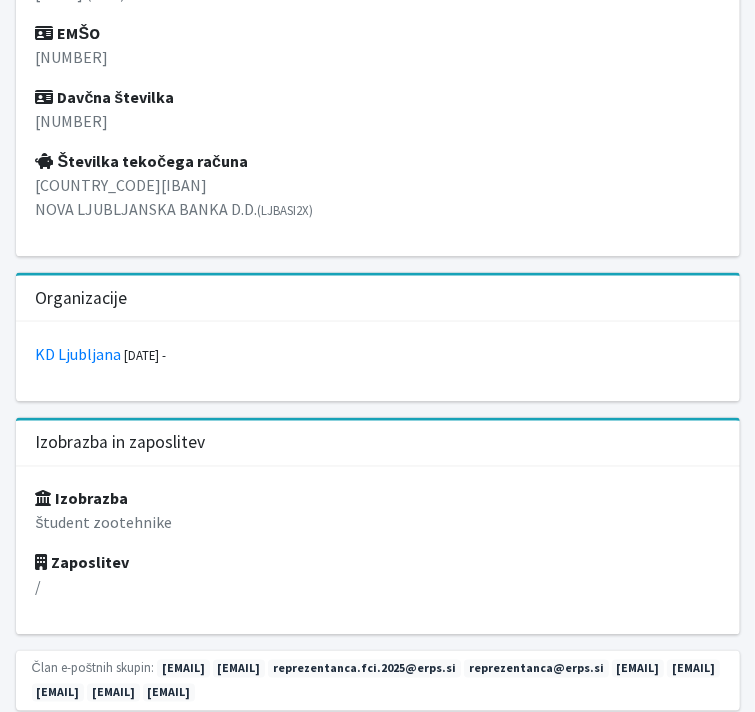 scroll, scrollTop: 1511, scrollLeft: 0, axis: vertical 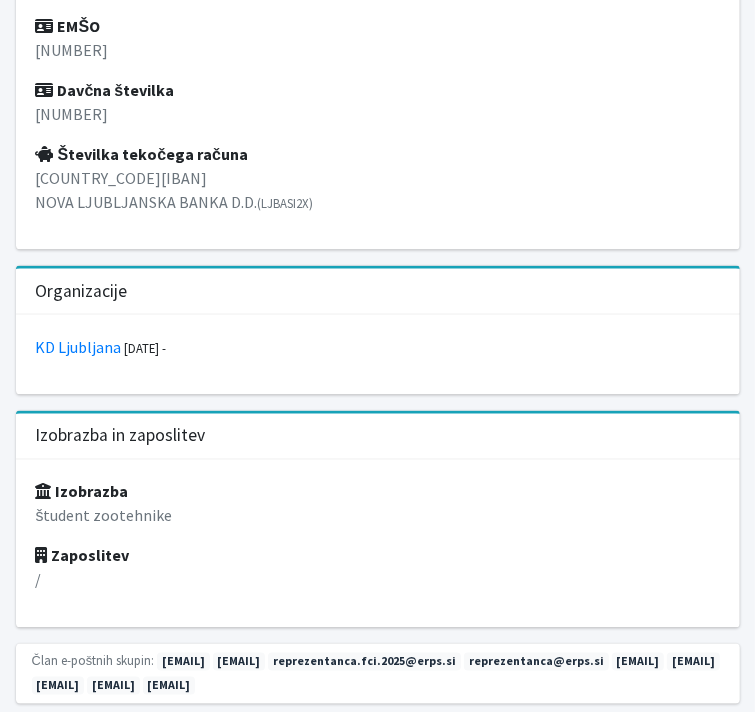 drag, startPoint x: 480, startPoint y: 274, endPoint x: 396, endPoint y: 282, distance: 84.38009 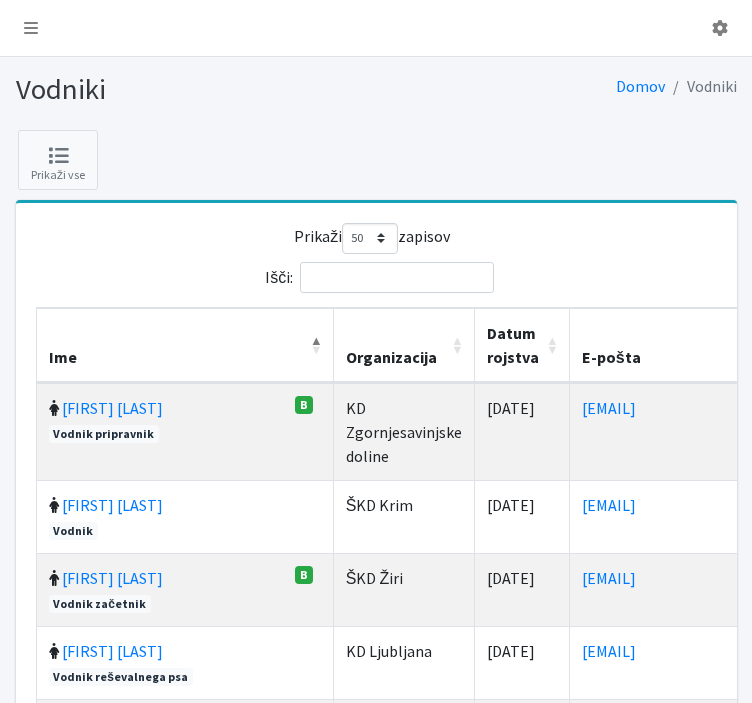 select on "50" 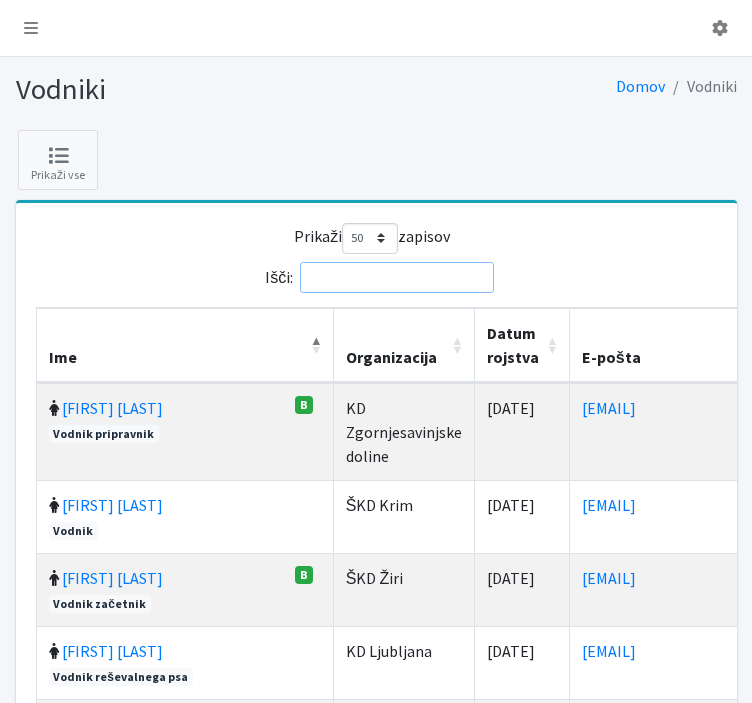 click on "Išči:" at bounding box center [397, 277] 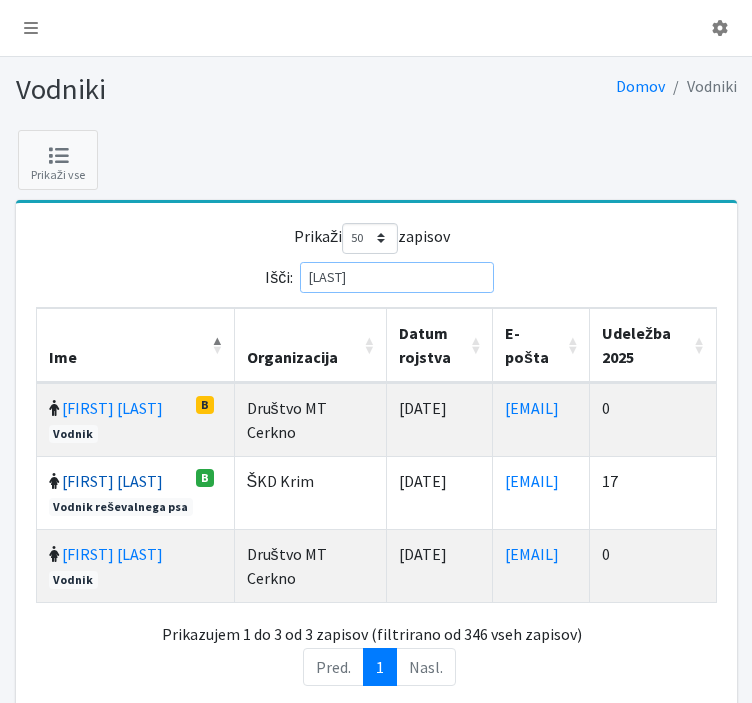 type on "rupnik" 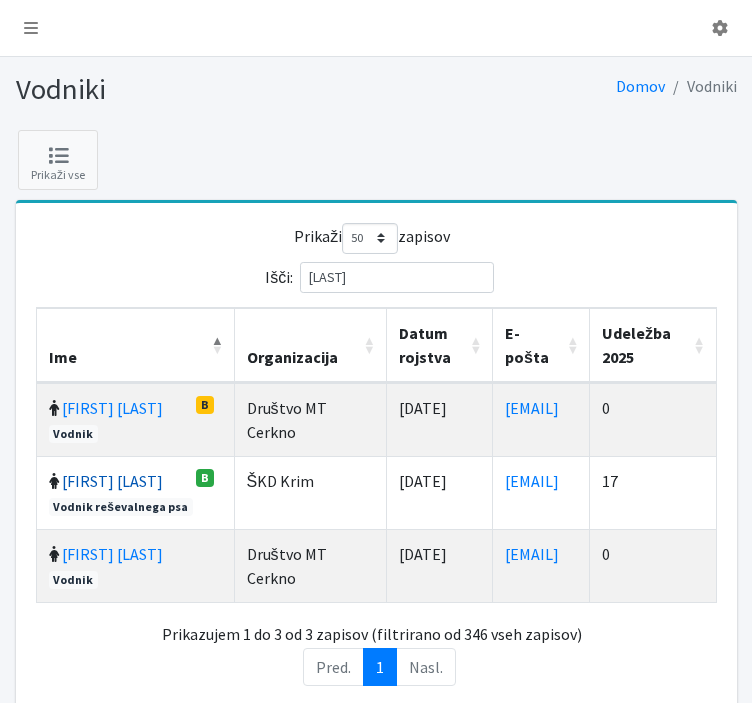 click on "[FIRST] [LAST]" at bounding box center [112, 481] 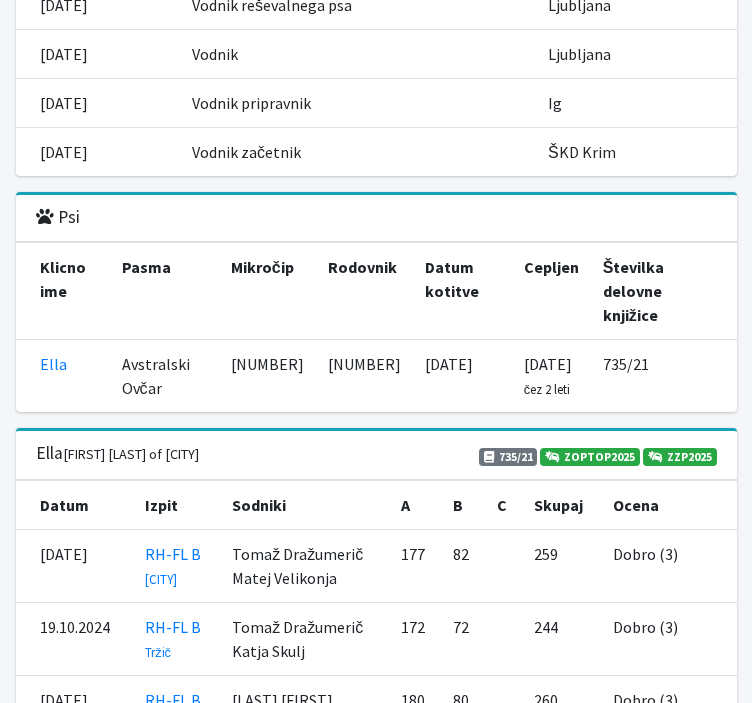scroll, scrollTop: 3240, scrollLeft: 0, axis: vertical 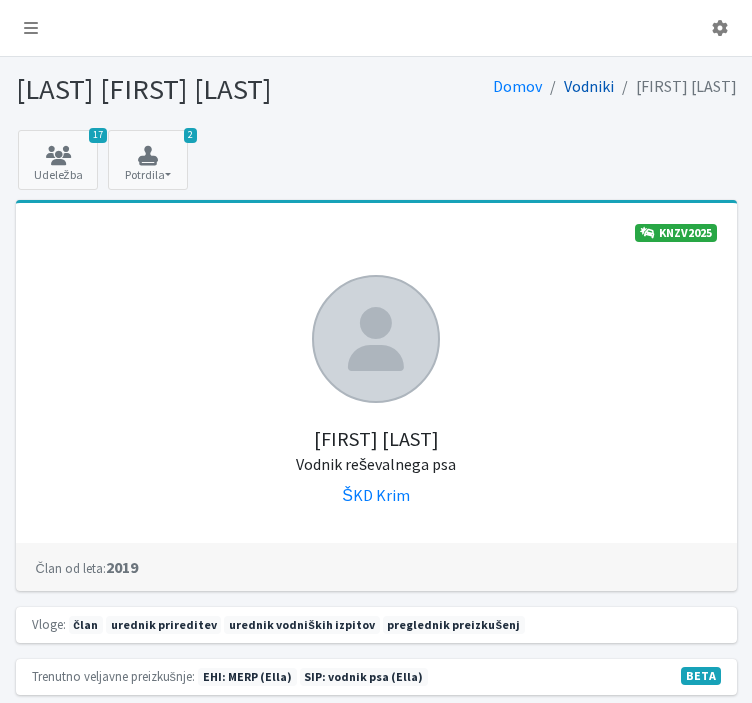click on "Vodniki" at bounding box center [589, 86] 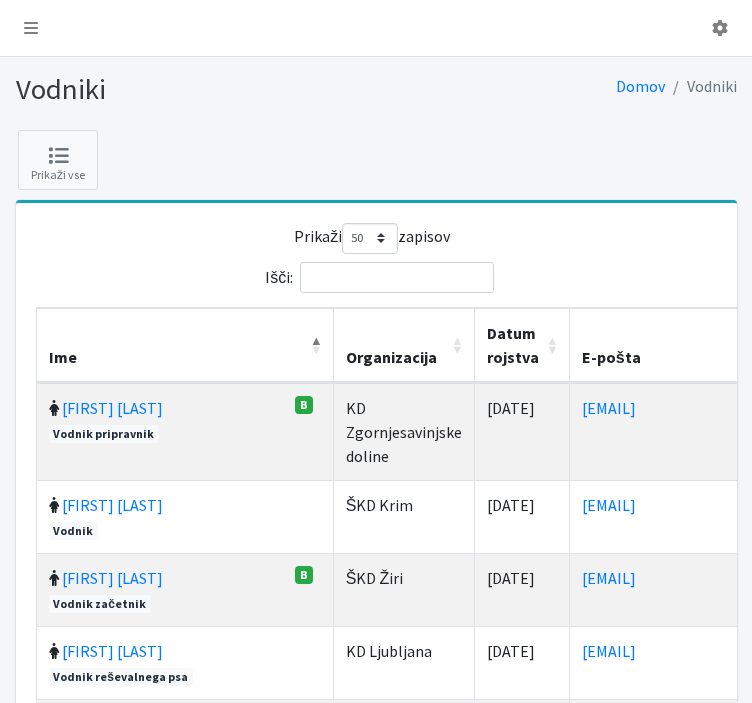 select on "50" 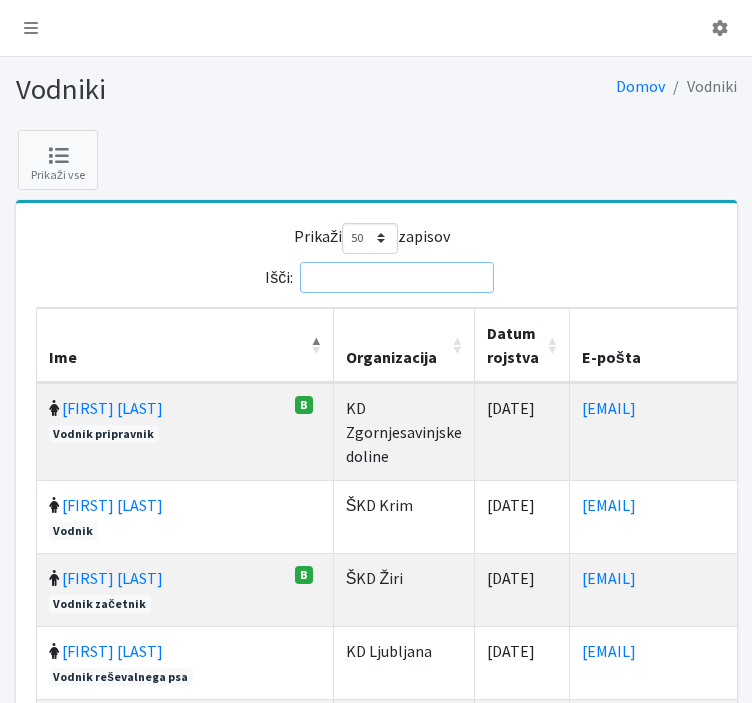 click on "Išči:" at bounding box center [397, 277] 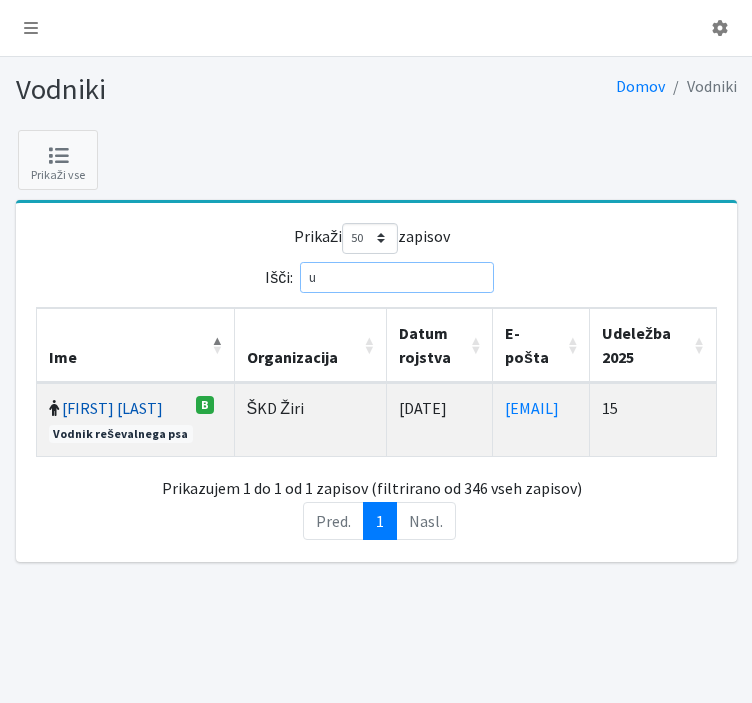 type on "uše" 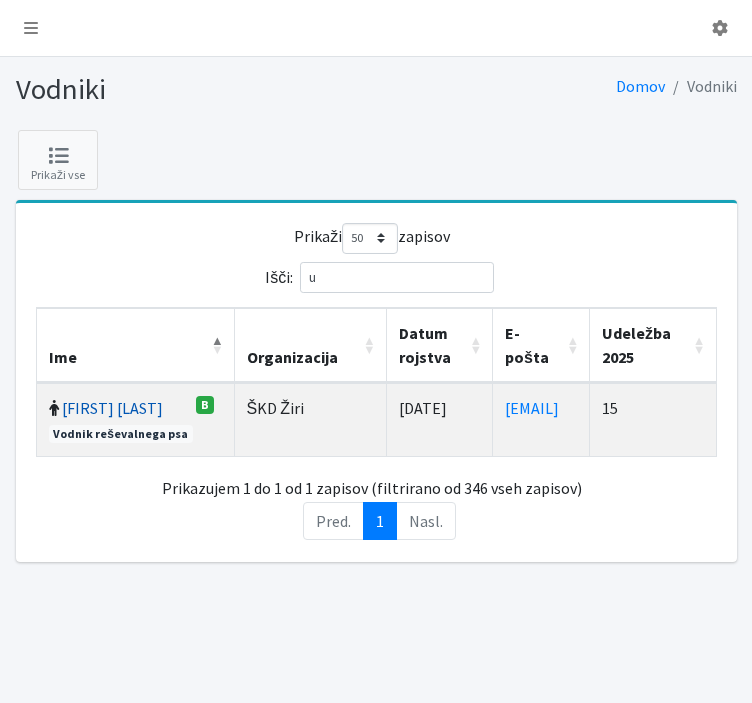 click on "Luka Ušeničnik" at bounding box center (112, 408) 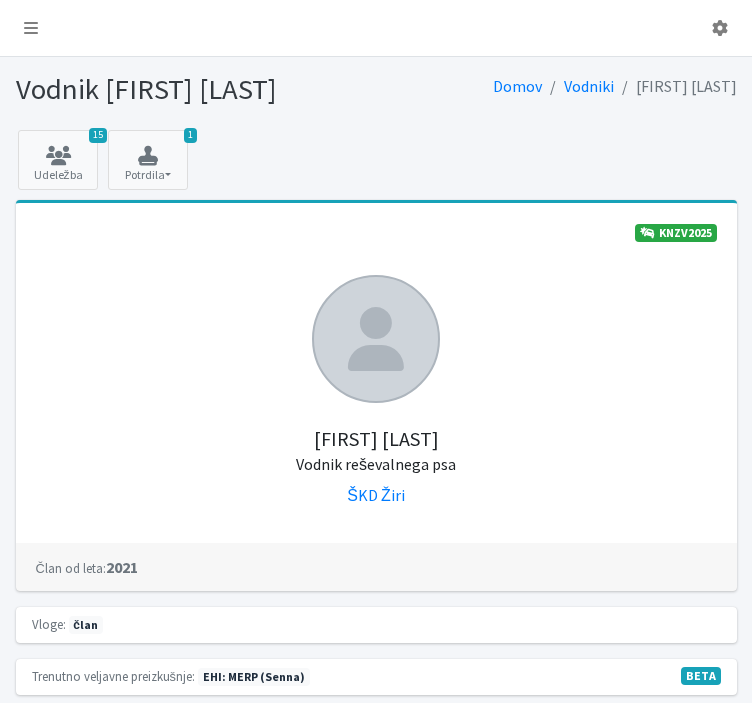 scroll, scrollTop: 0, scrollLeft: 0, axis: both 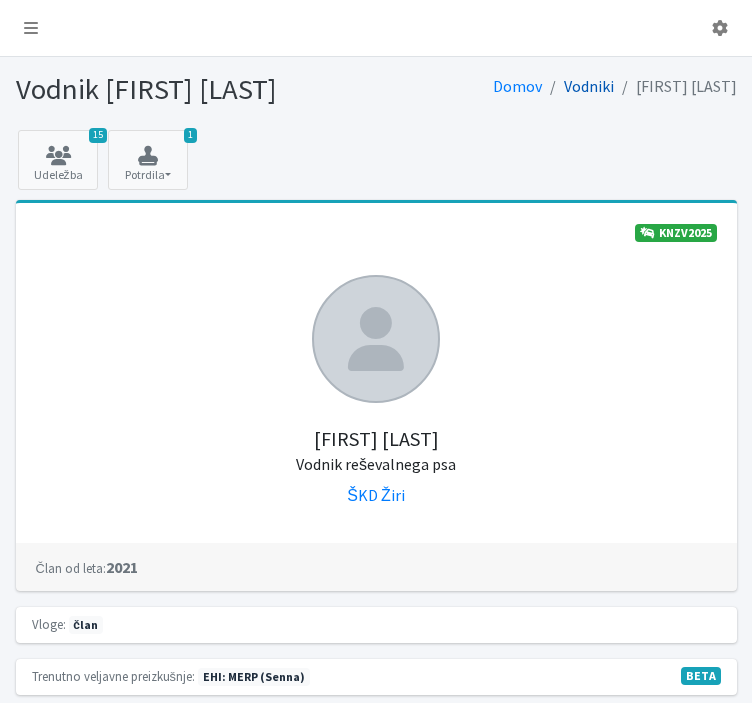 click on "Vodniki" at bounding box center (589, 86) 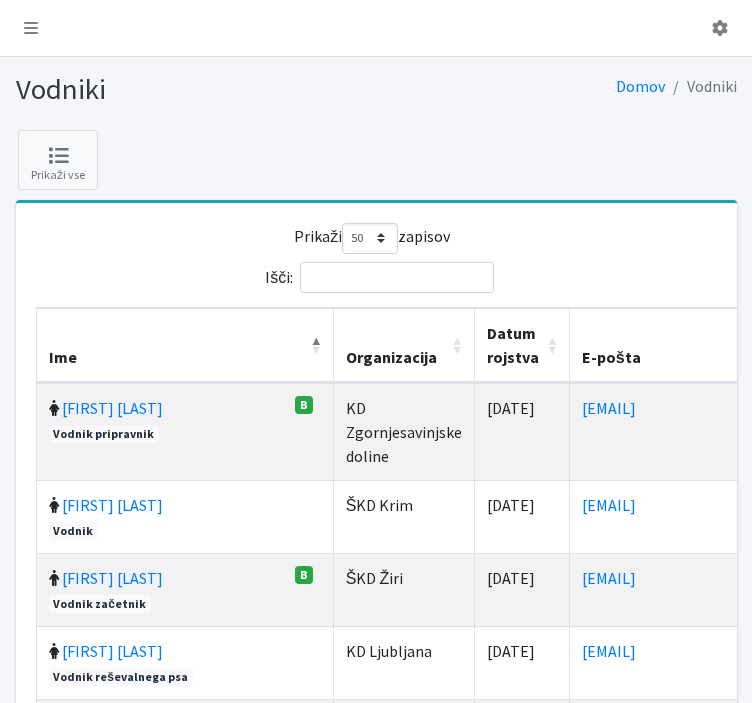 select on "50" 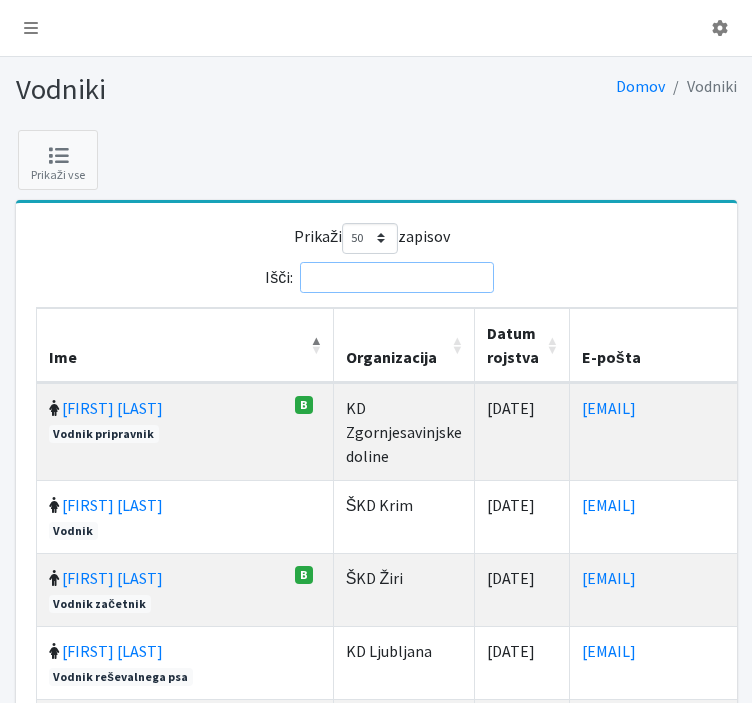 click on "Išči:" at bounding box center (397, 277) 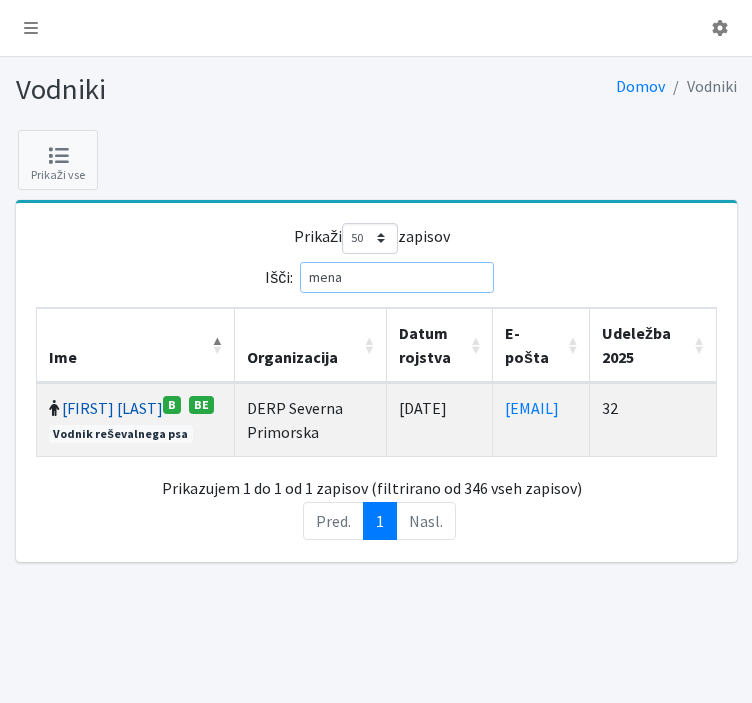 type on "mena" 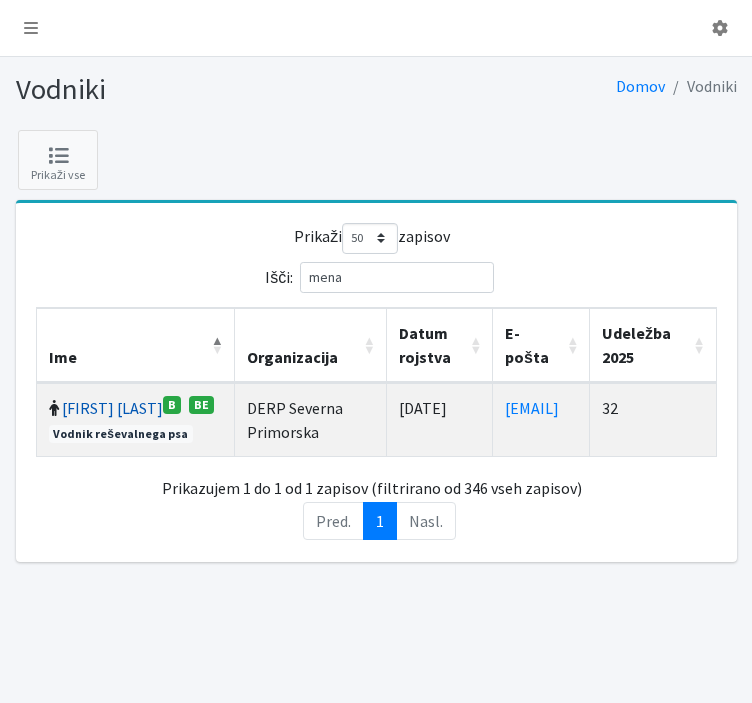 click on "[FIRST] [LAST]" at bounding box center (112, 408) 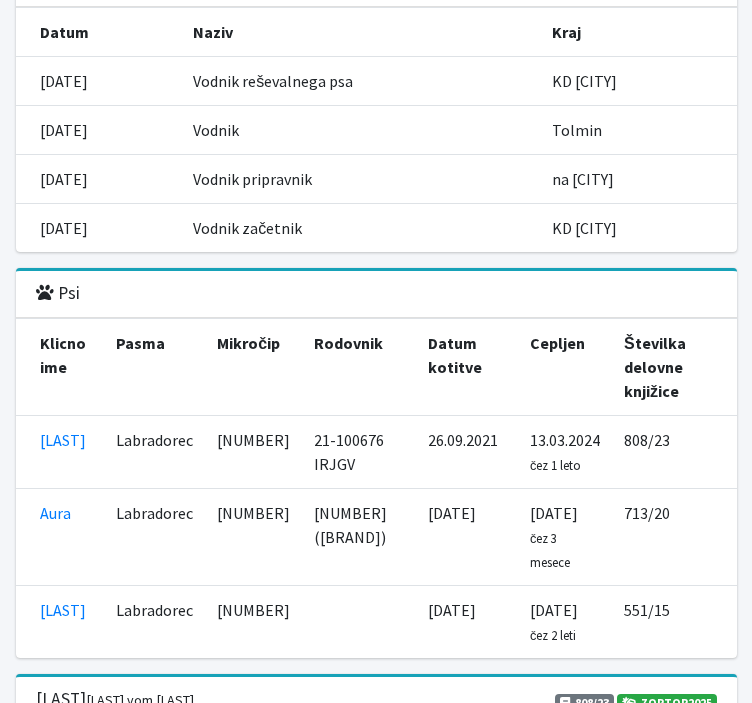 scroll, scrollTop: 3040, scrollLeft: 0, axis: vertical 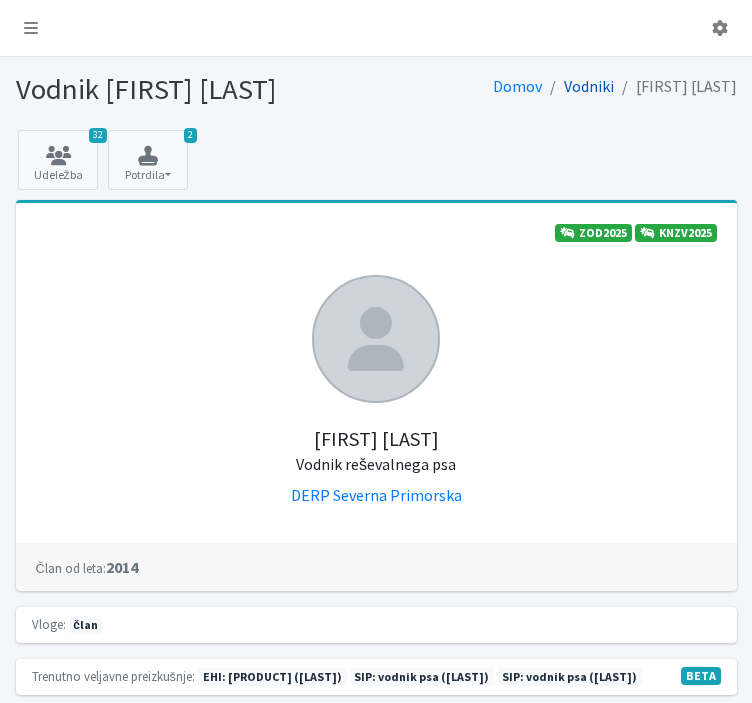 click on "Vodniki" at bounding box center [589, 86] 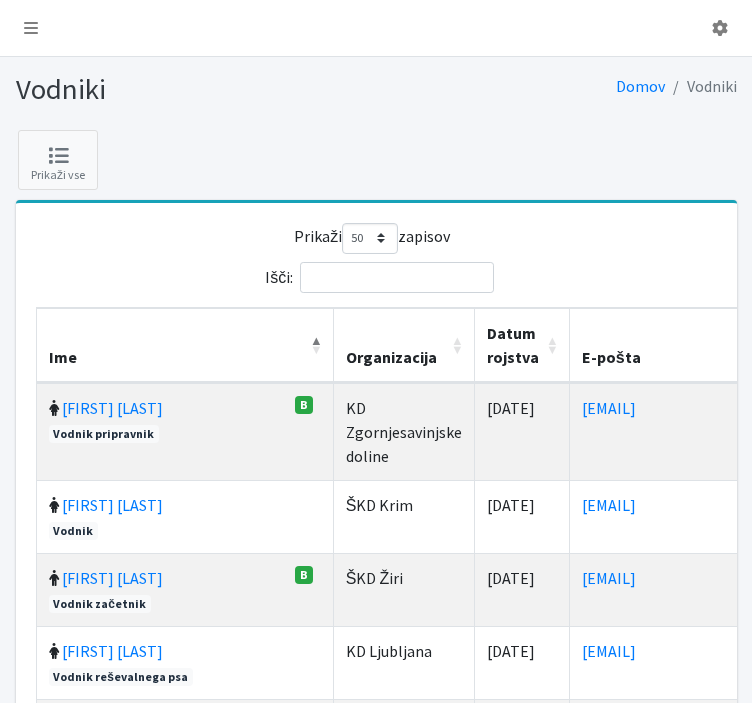 select on "50" 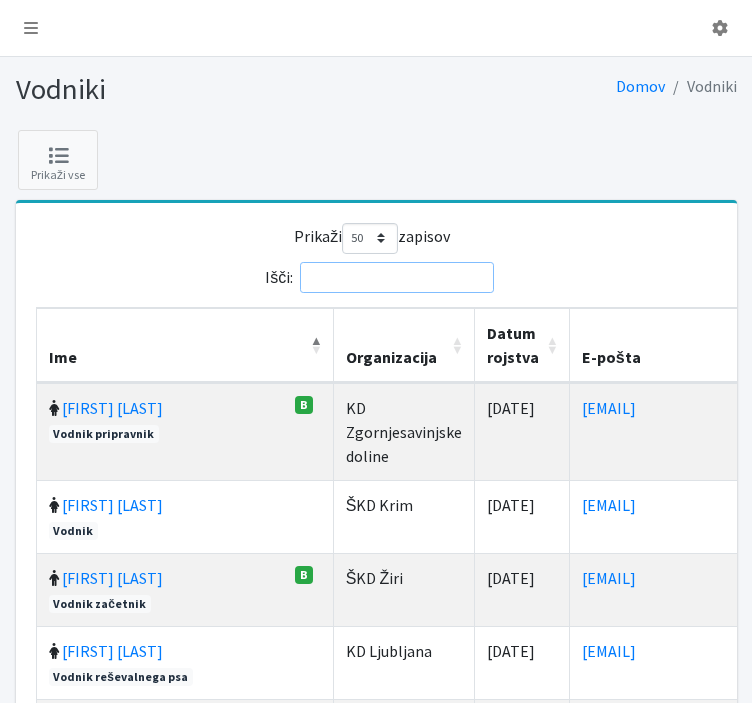 click on "Išči:" at bounding box center (397, 277) 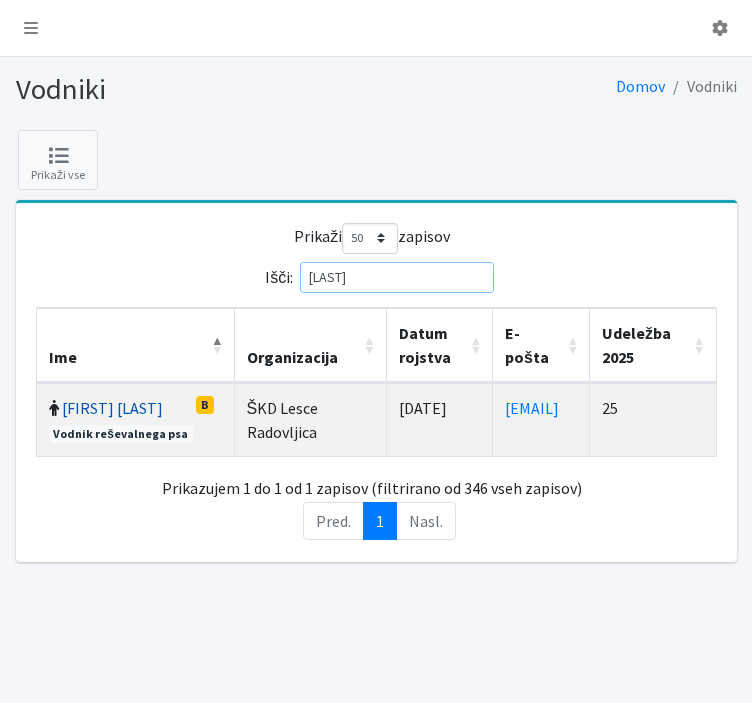 type on "kozina" 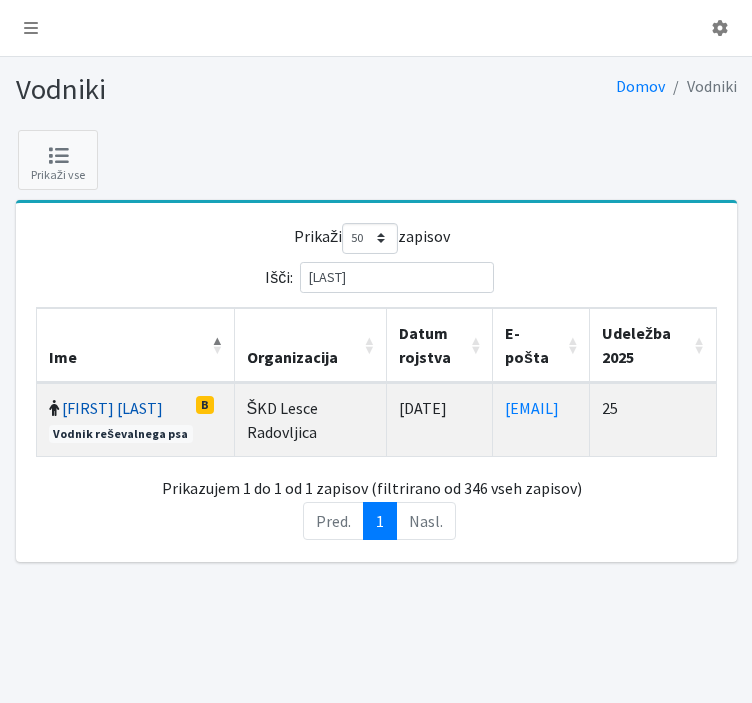 click on "Vodnik [FIRST] [LAST]" at bounding box center (112, 408) 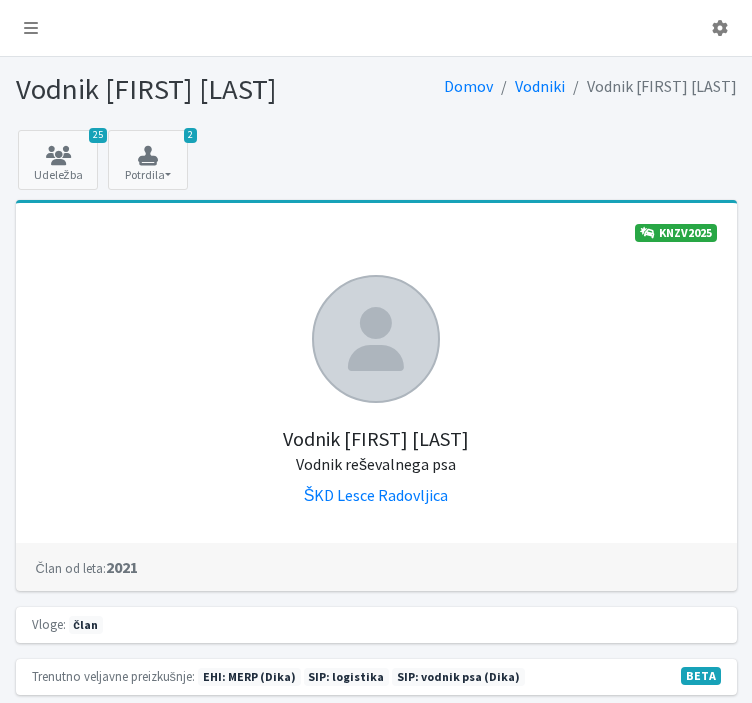 scroll, scrollTop: 0, scrollLeft: 0, axis: both 